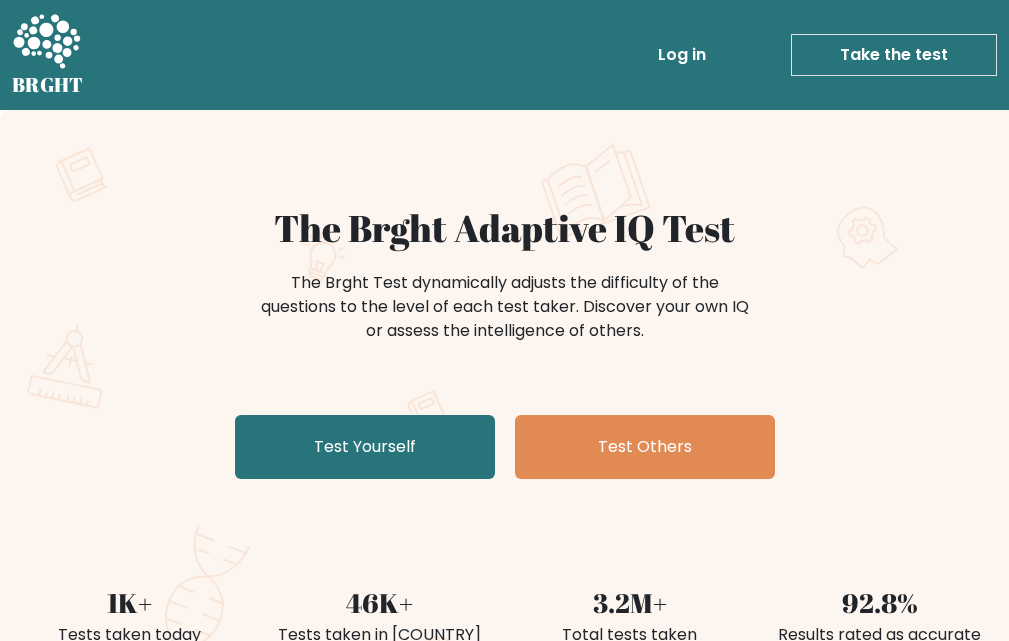 scroll, scrollTop: 0, scrollLeft: 0, axis: both 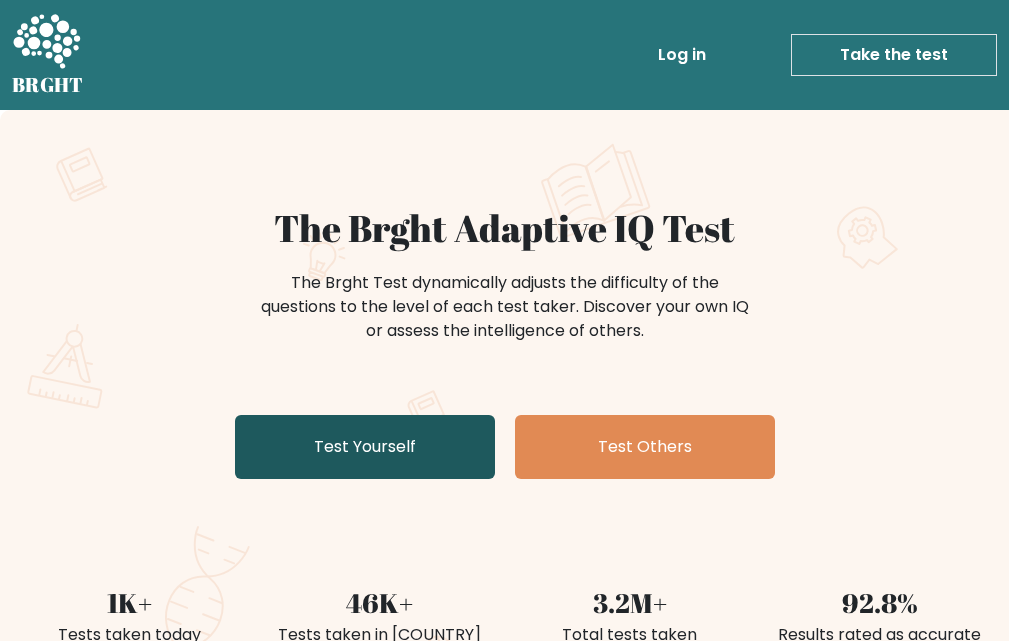 click on "Test Yourself" at bounding box center [365, 447] 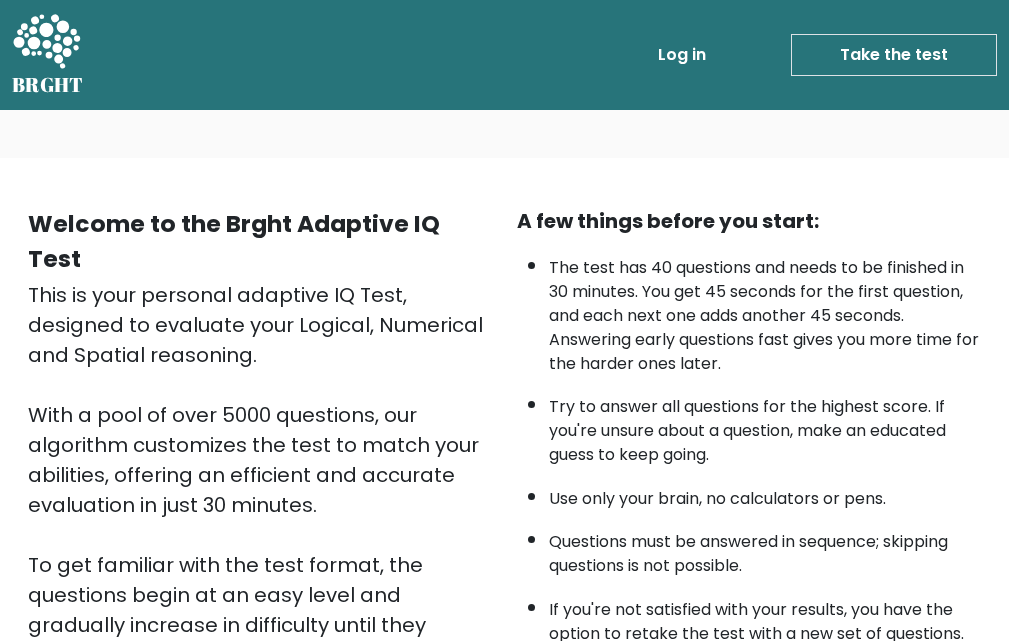 scroll, scrollTop: 394, scrollLeft: 0, axis: vertical 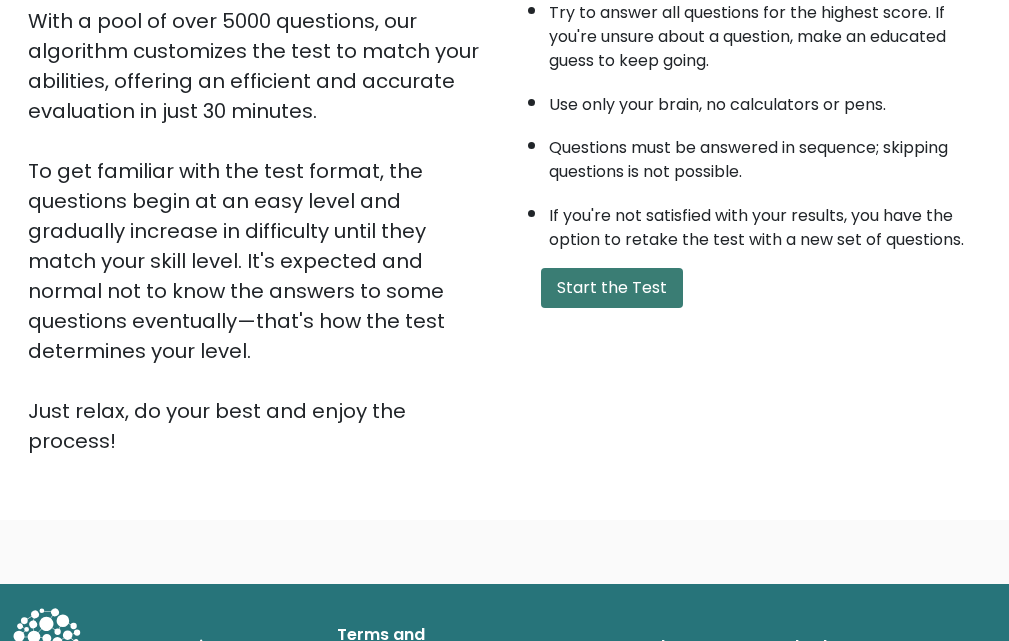 click on "Start the Test" at bounding box center (612, 288) 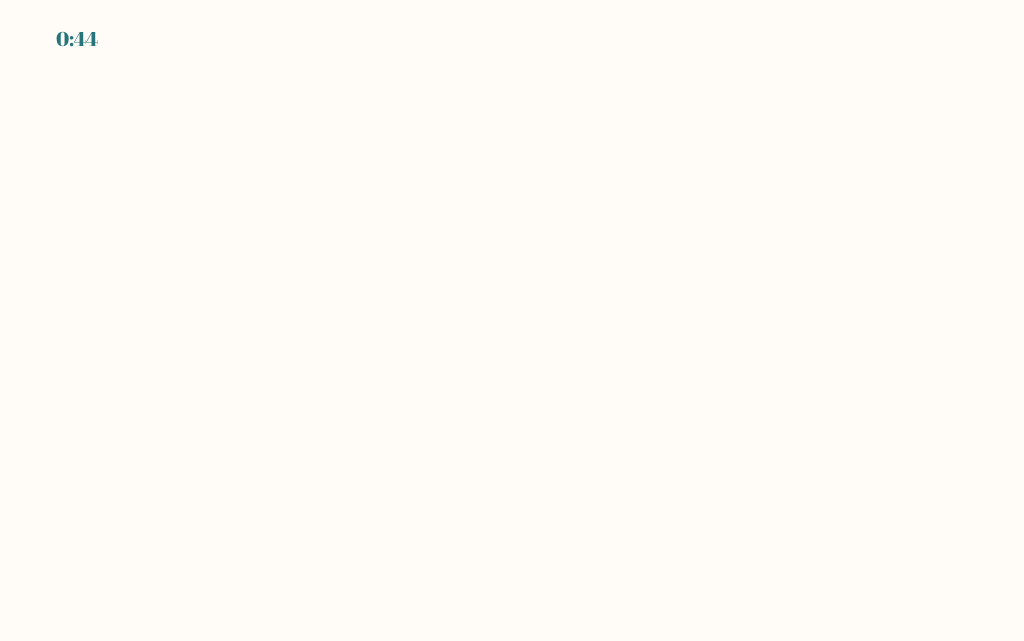 scroll, scrollTop: 0, scrollLeft: 0, axis: both 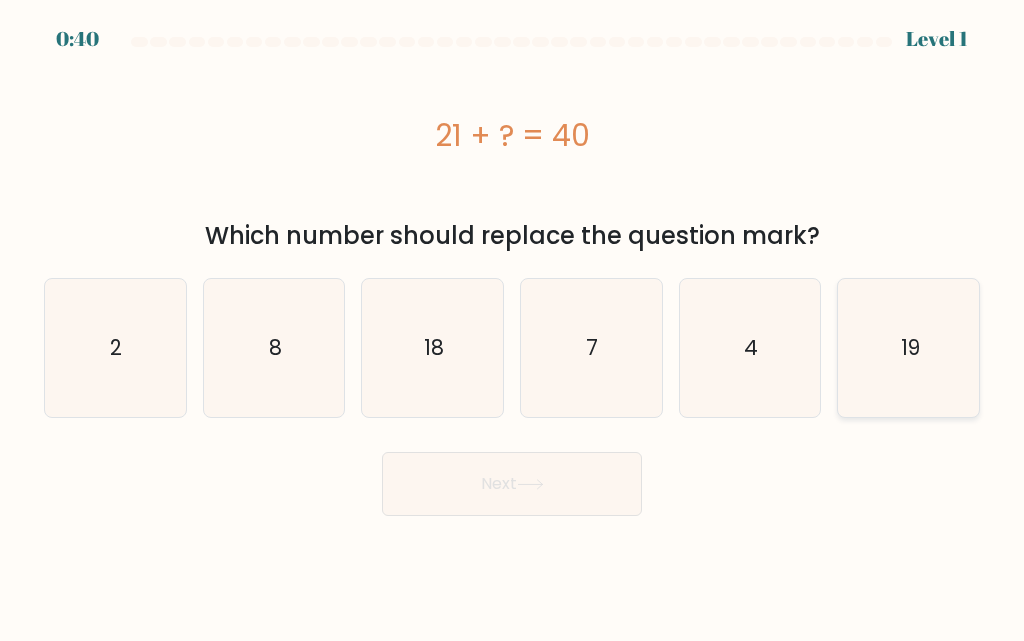 click on "19" 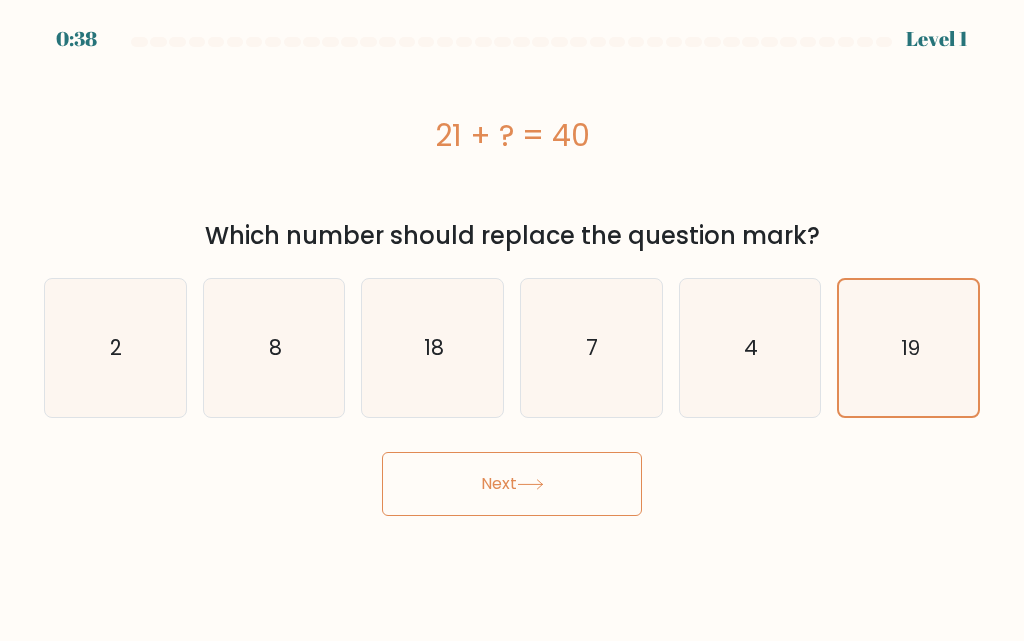 click on "Next" at bounding box center (512, 484) 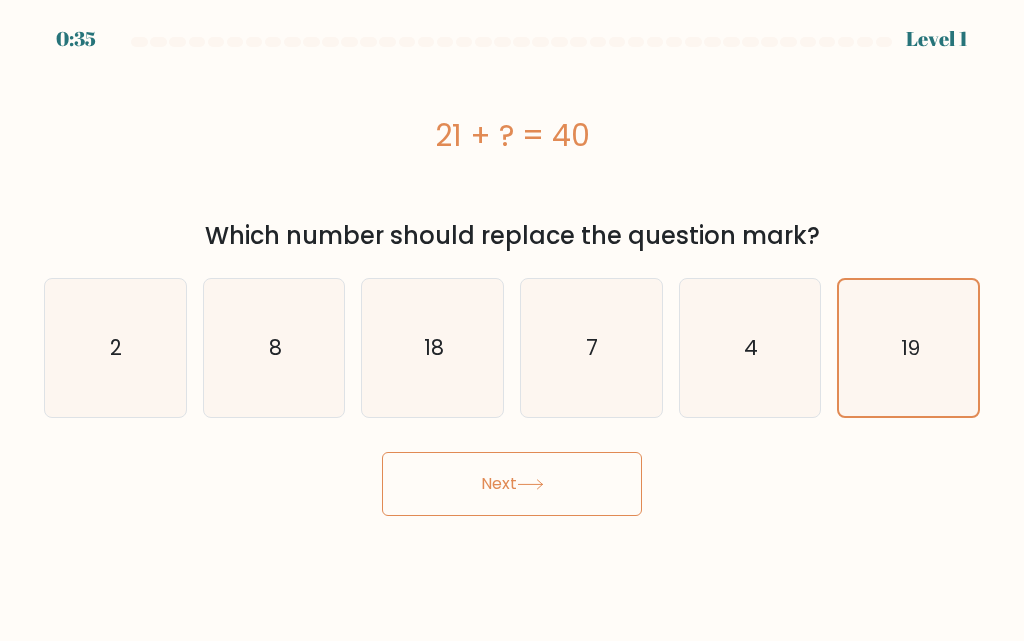 click on "Next" at bounding box center [512, 484] 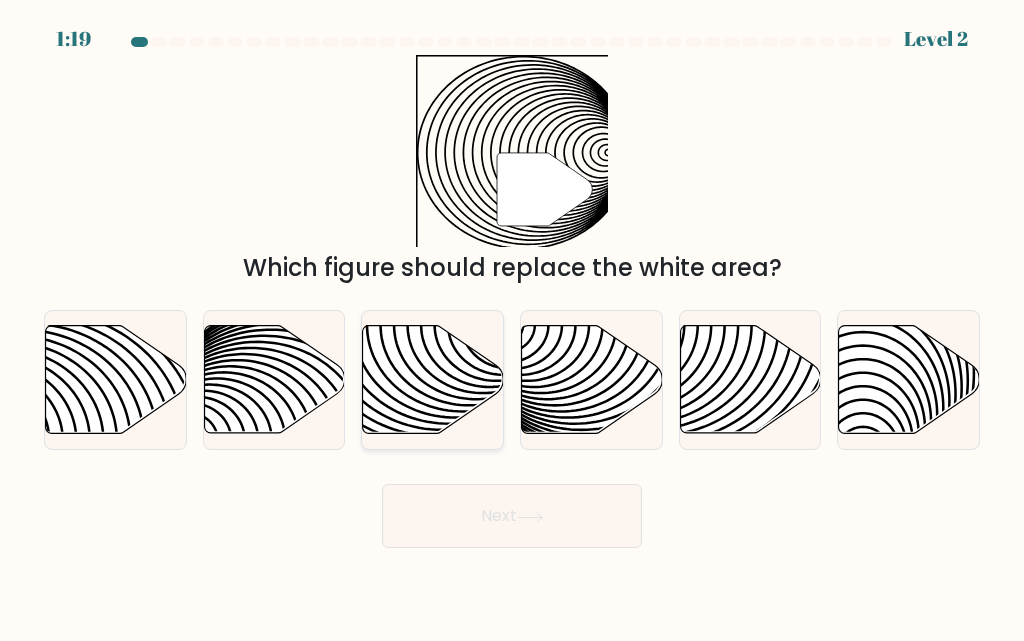 click 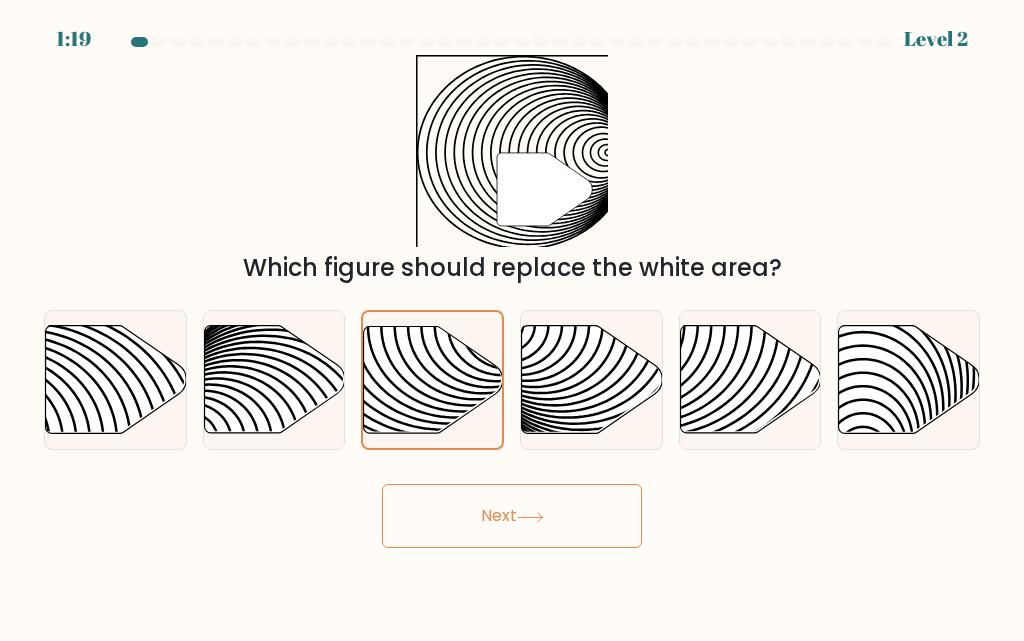 click on "Next" at bounding box center (512, 516) 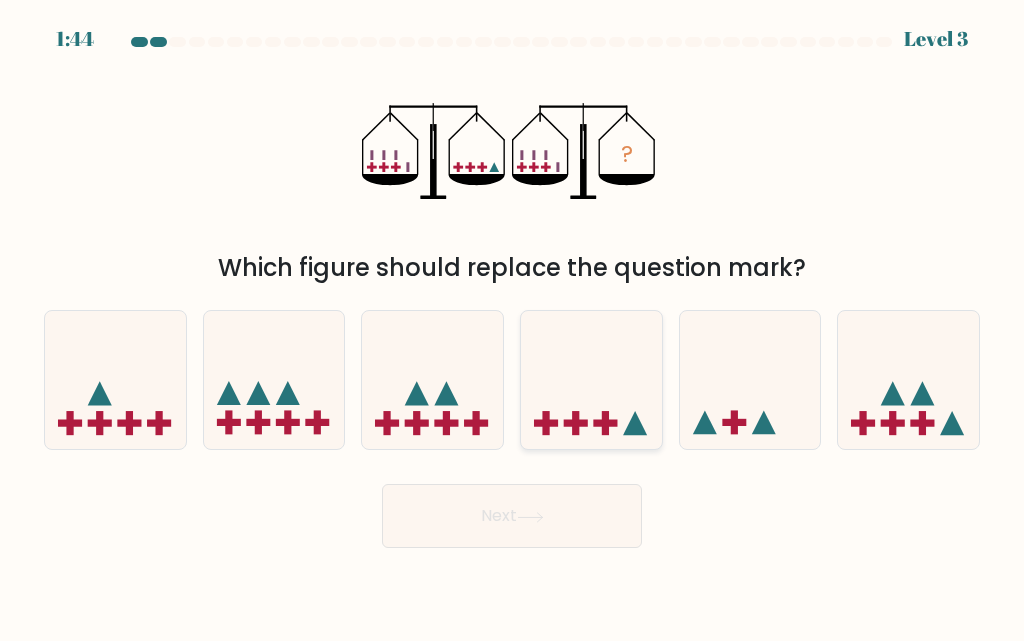 click 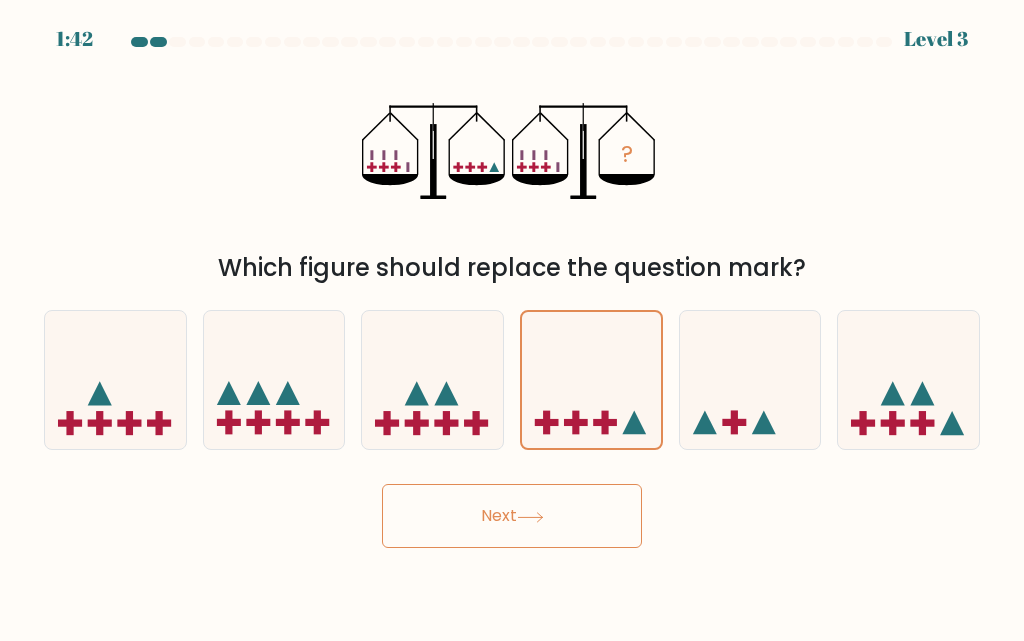 click on "Next" at bounding box center (512, 516) 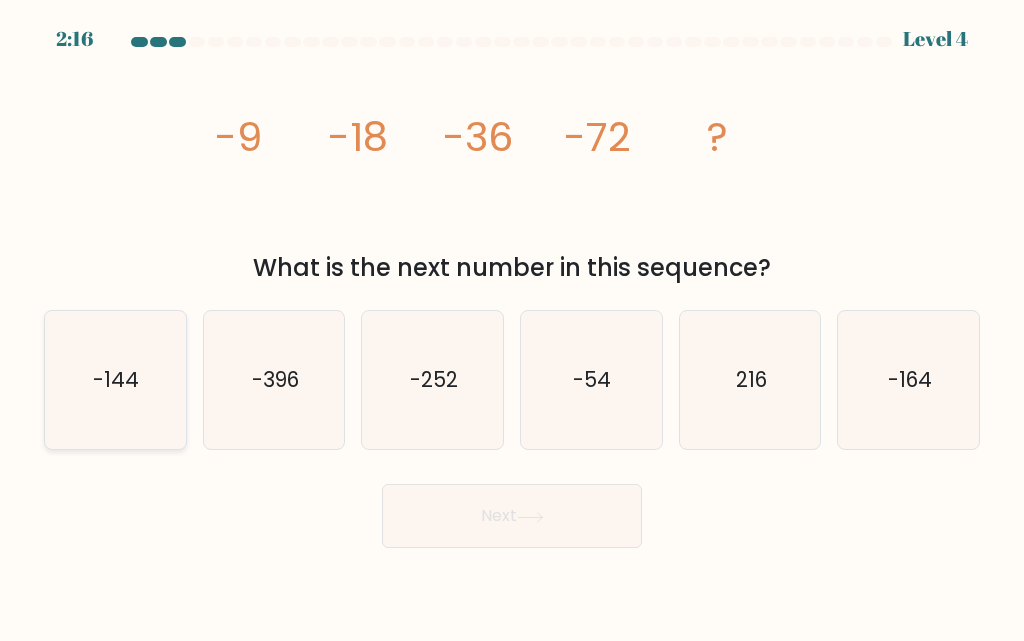 click on "-144" 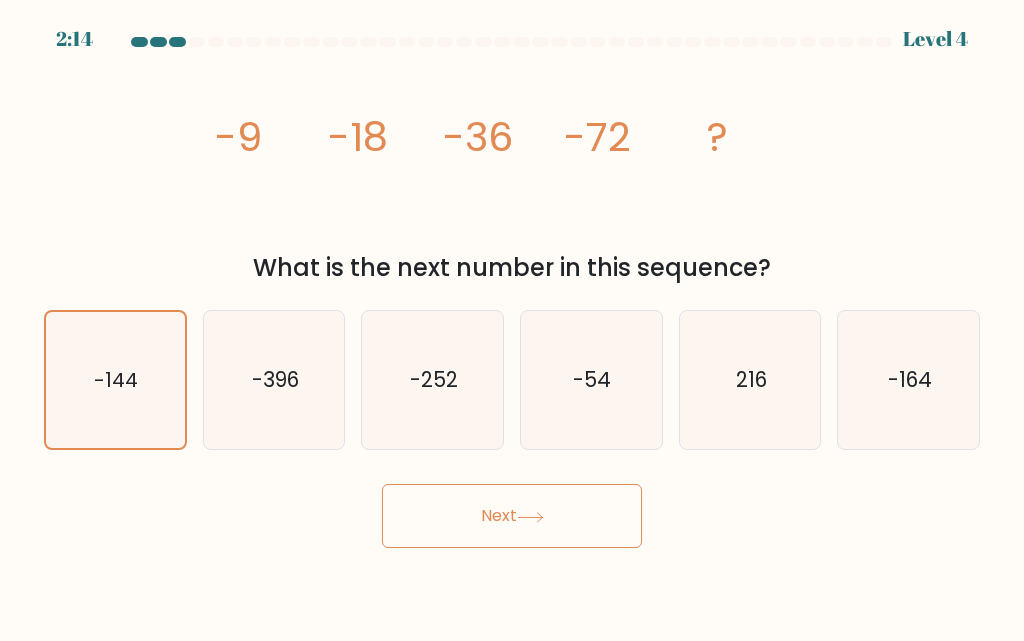 click on "Next" at bounding box center [512, 516] 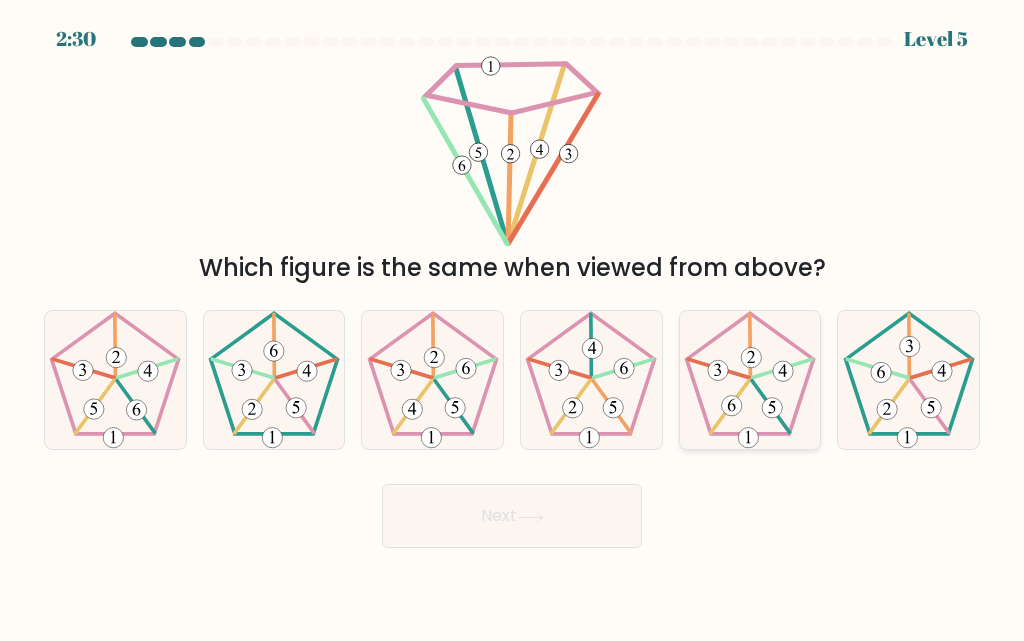 click 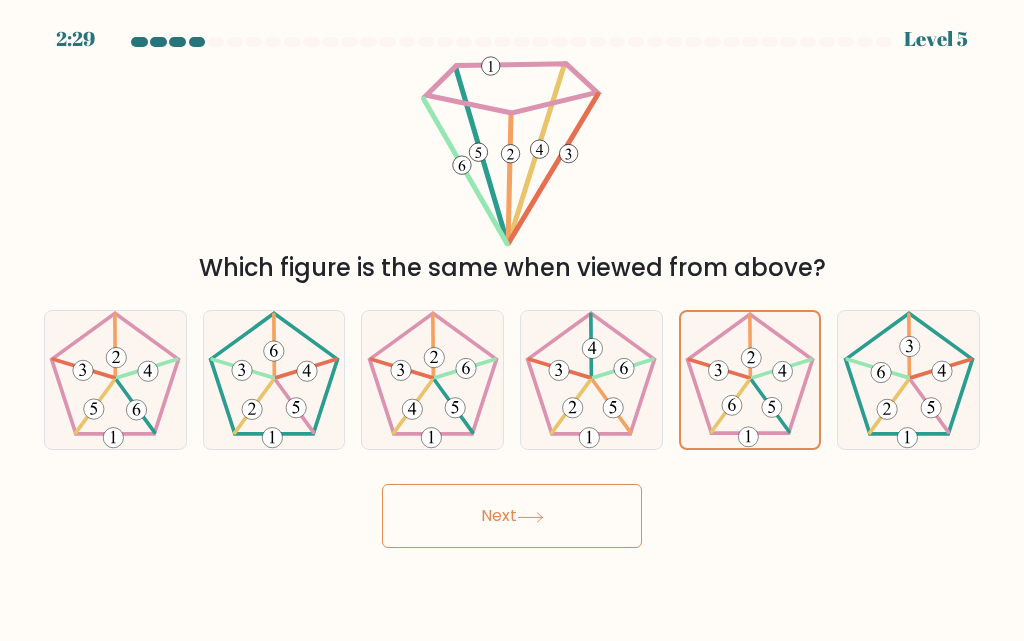 click on "Next" at bounding box center [512, 516] 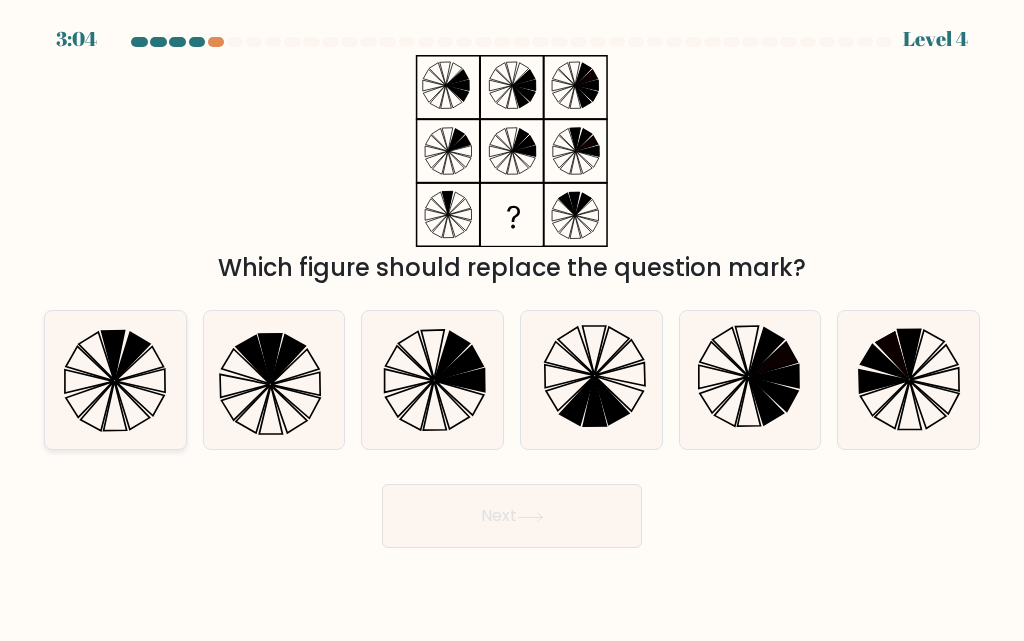 click 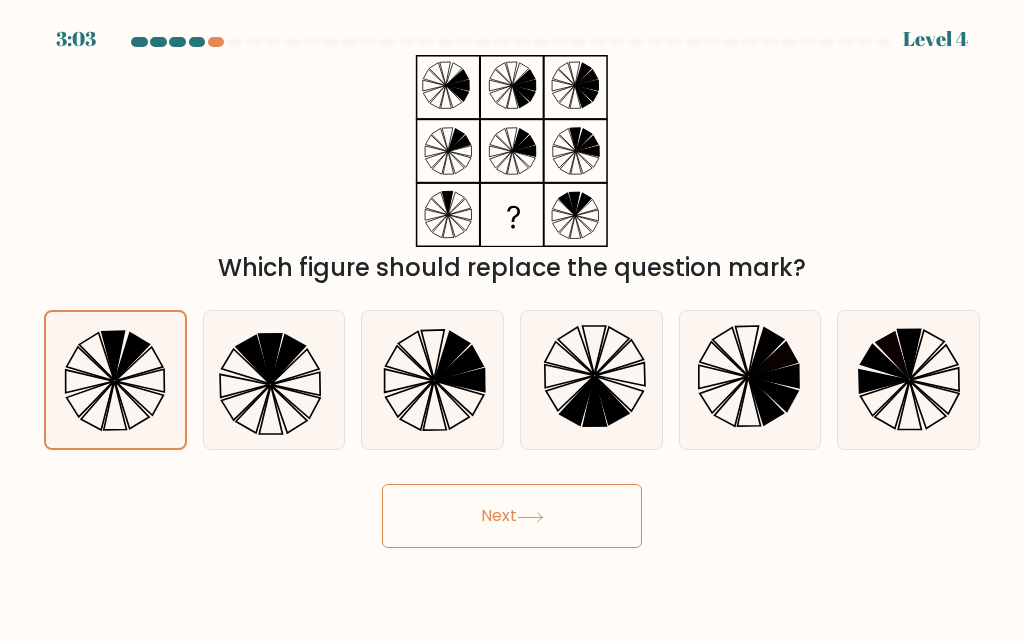 click on "Next" at bounding box center (512, 516) 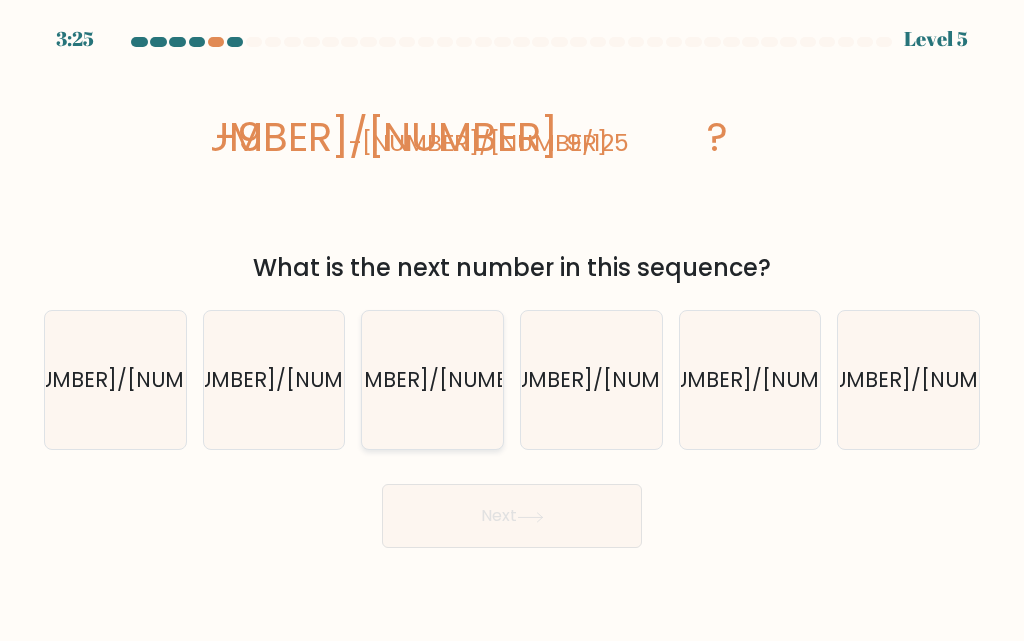 click on "99/25" 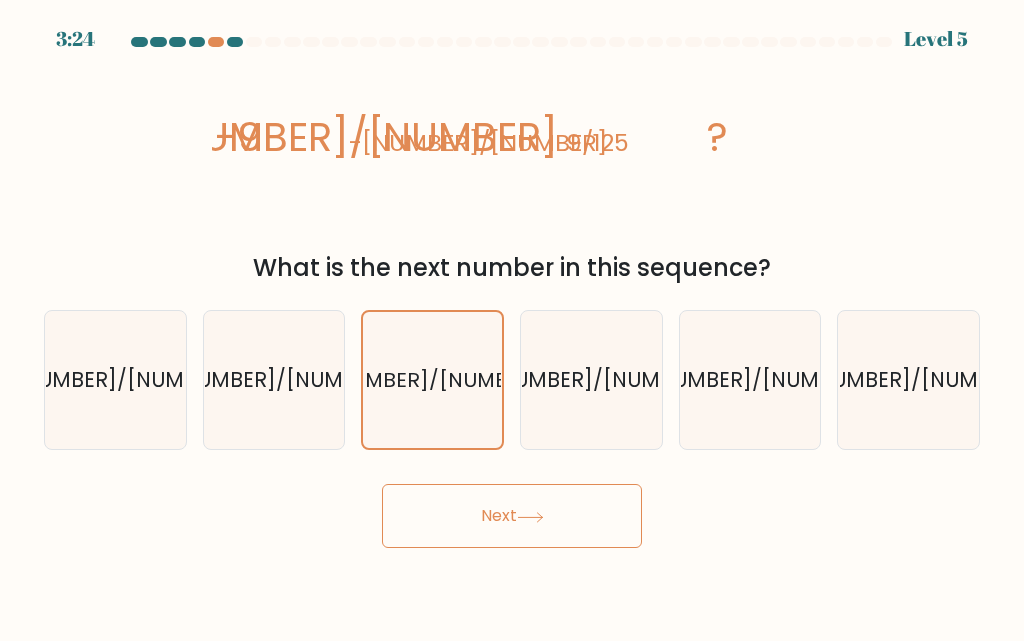 click on "Next" at bounding box center (512, 516) 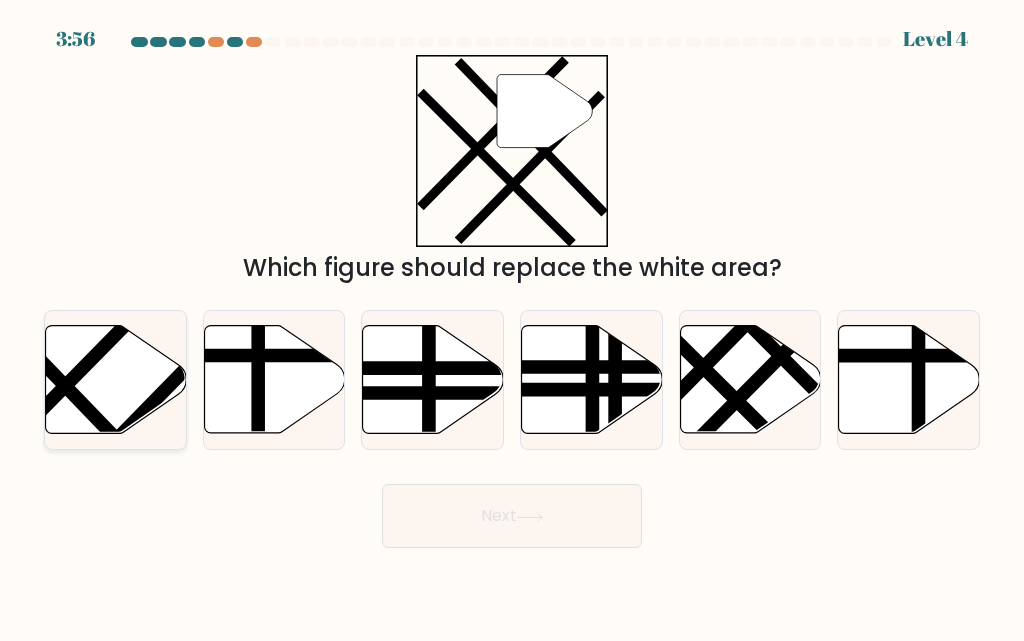 click 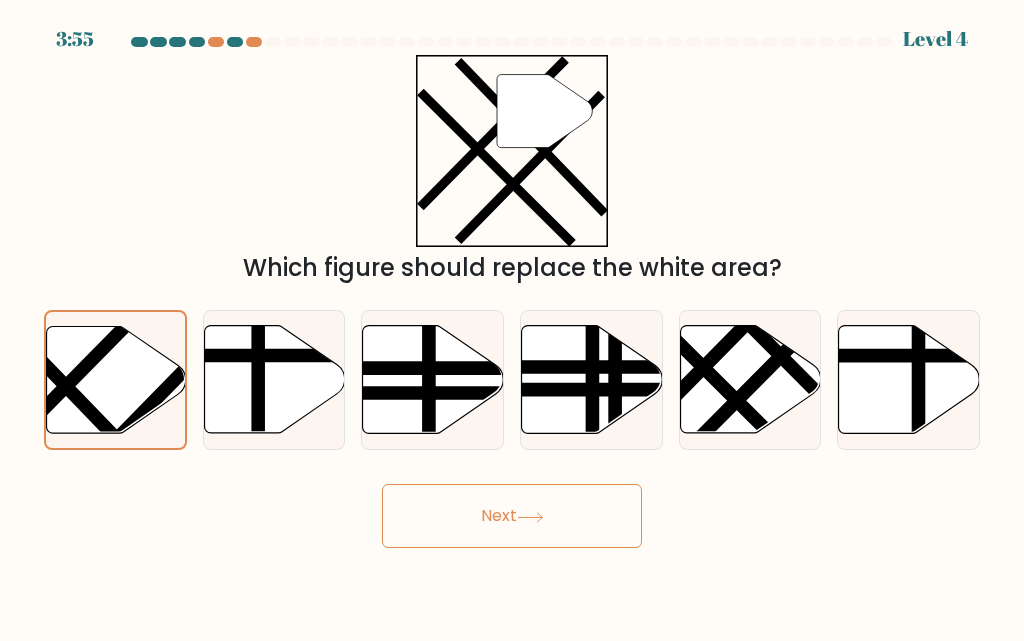 click on "Next" at bounding box center [512, 516] 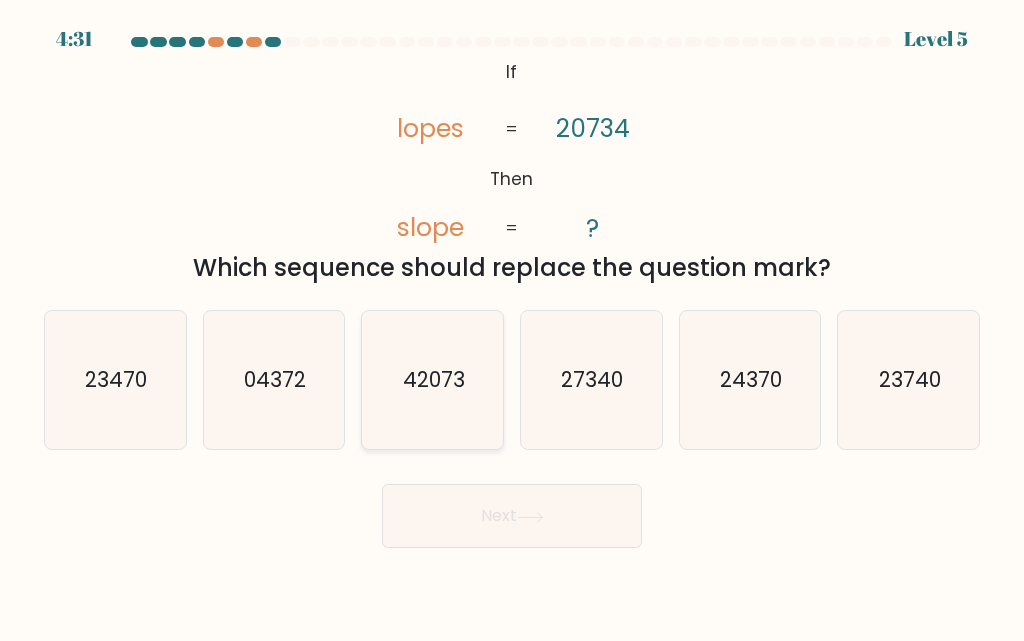 click on "42073" 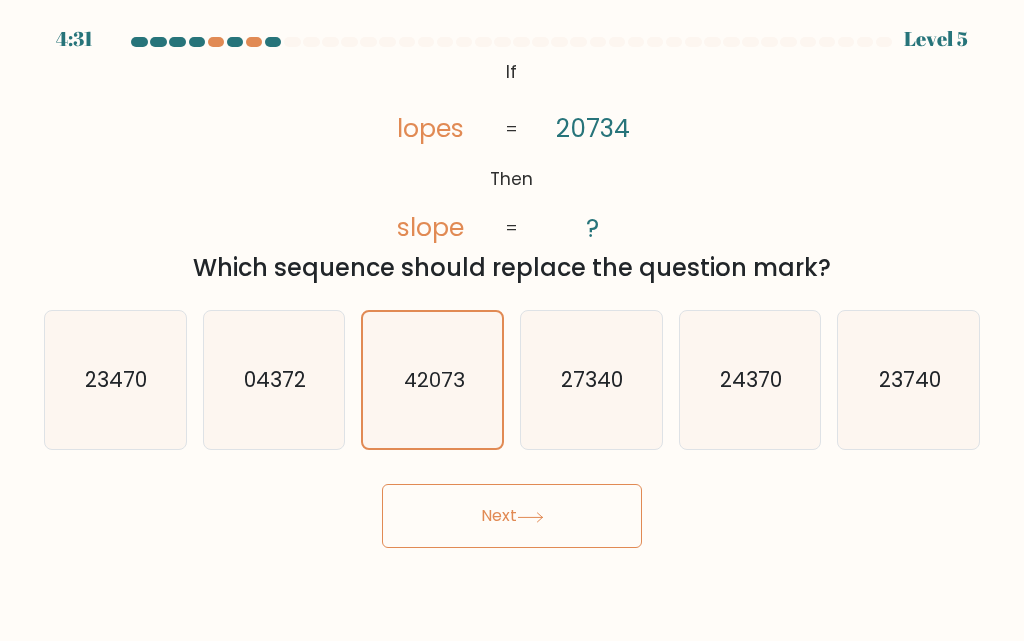 click on "Next" at bounding box center (512, 516) 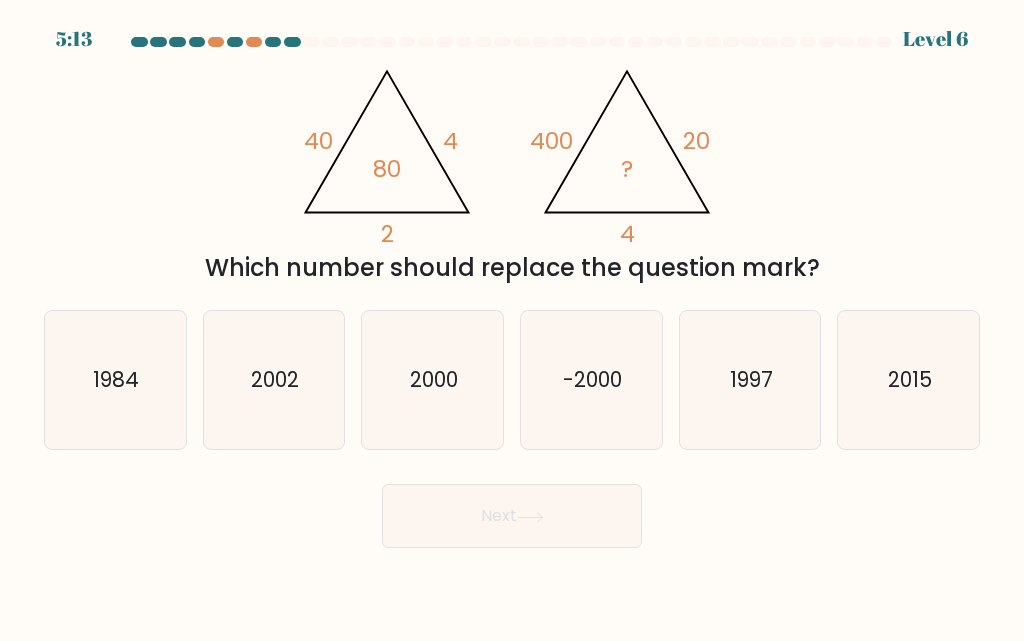 click on "e.
1997" at bounding box center [750, 380] 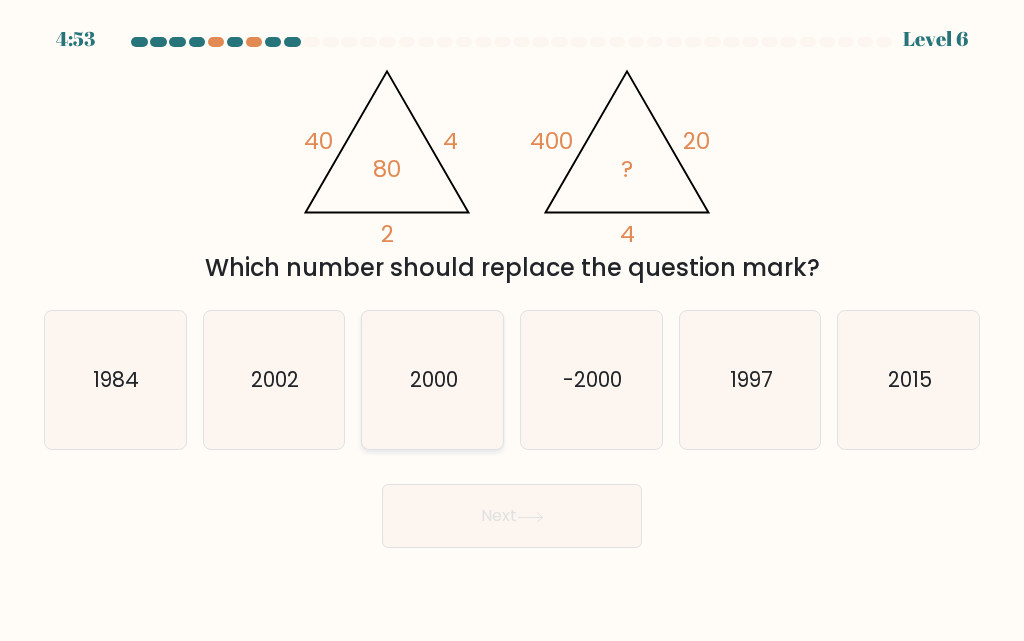 click on "2000" 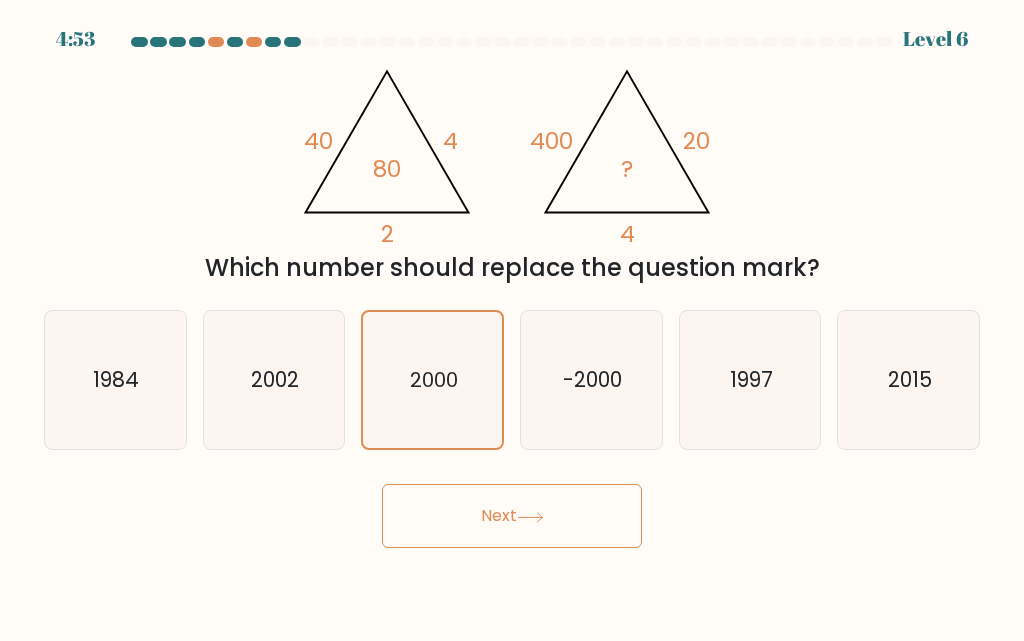 click on "Next" at bounding box center [512, 516] 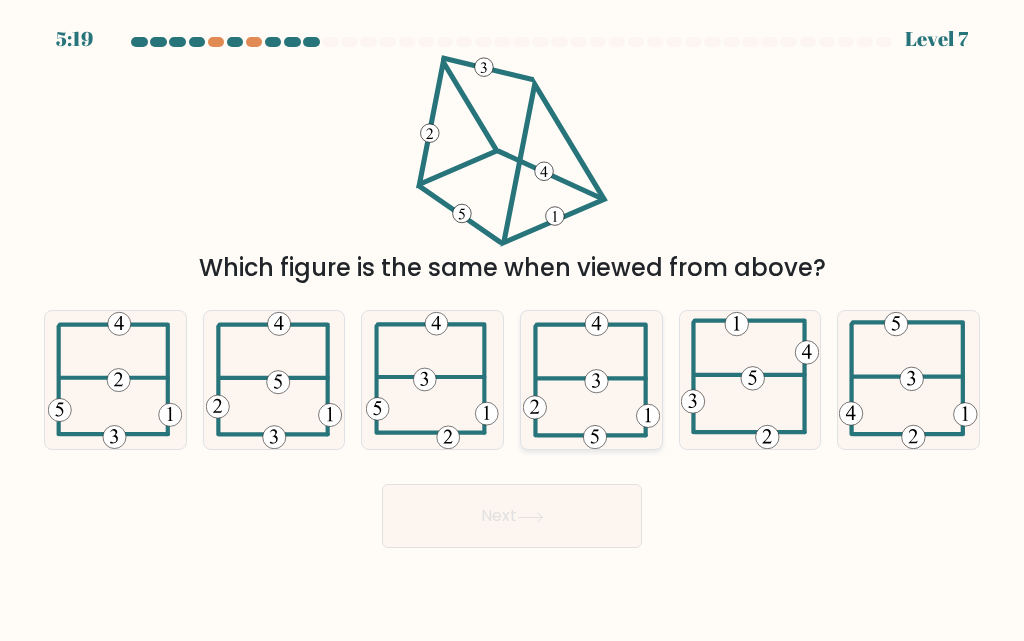 click 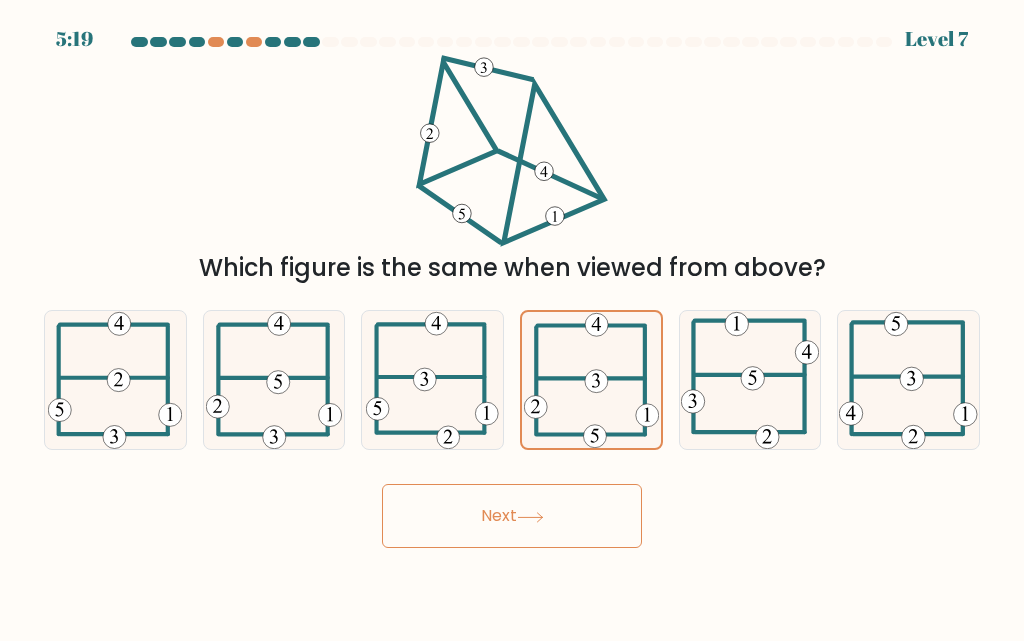 click on "Next" at bounding box center (512, 516) 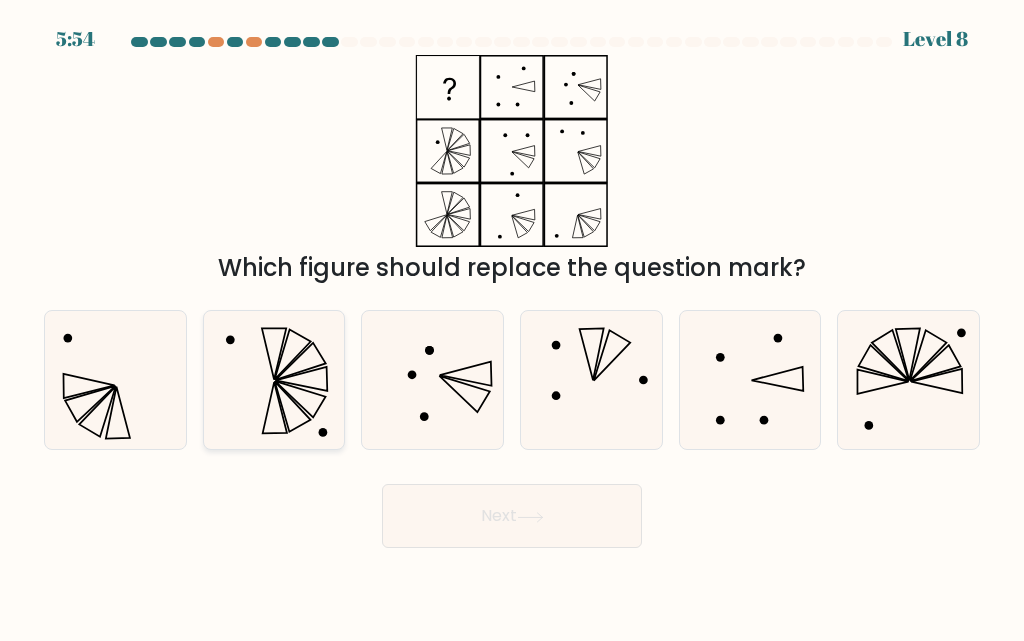 click 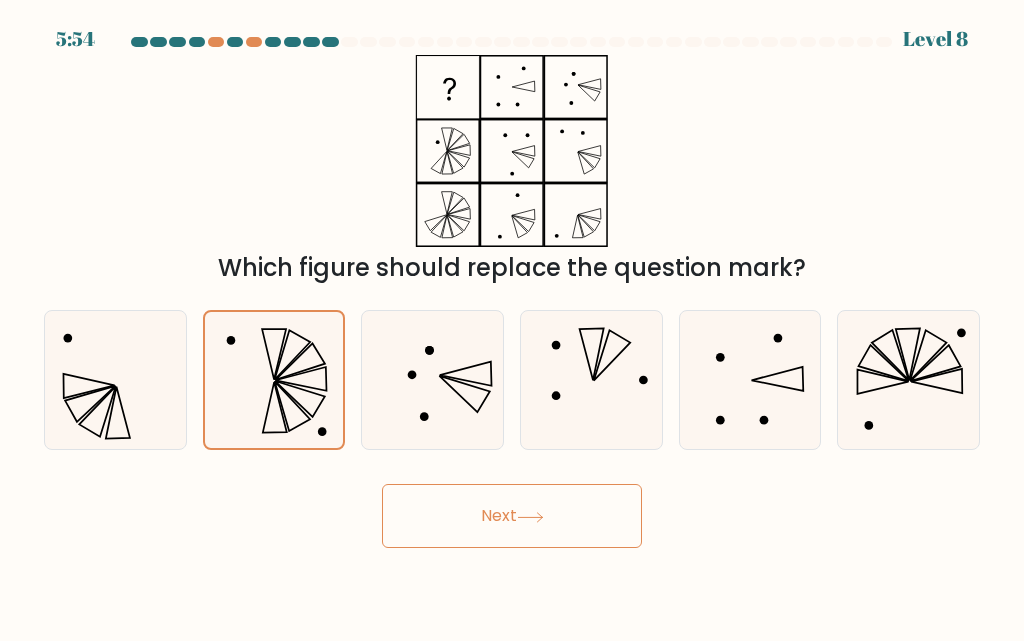 click on "Next" at bounding box center [512, 516] 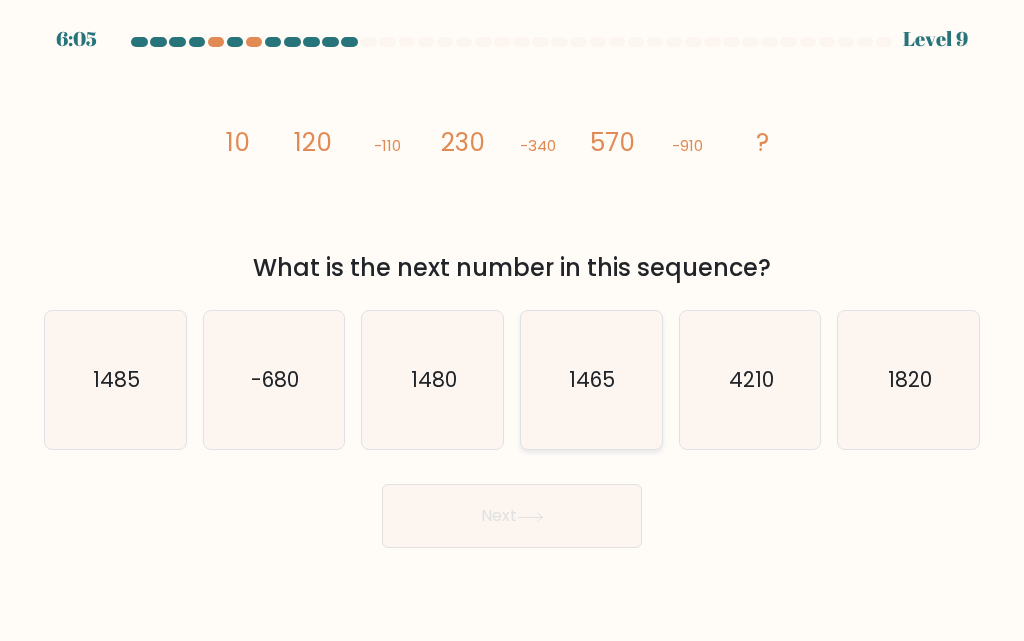 click on "1465" 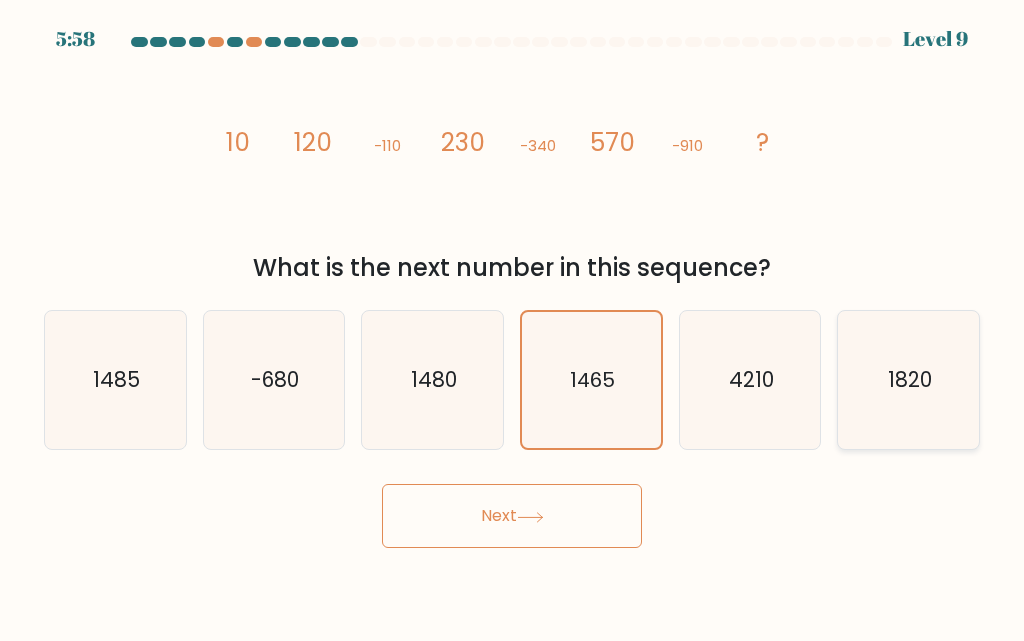click on "1820" 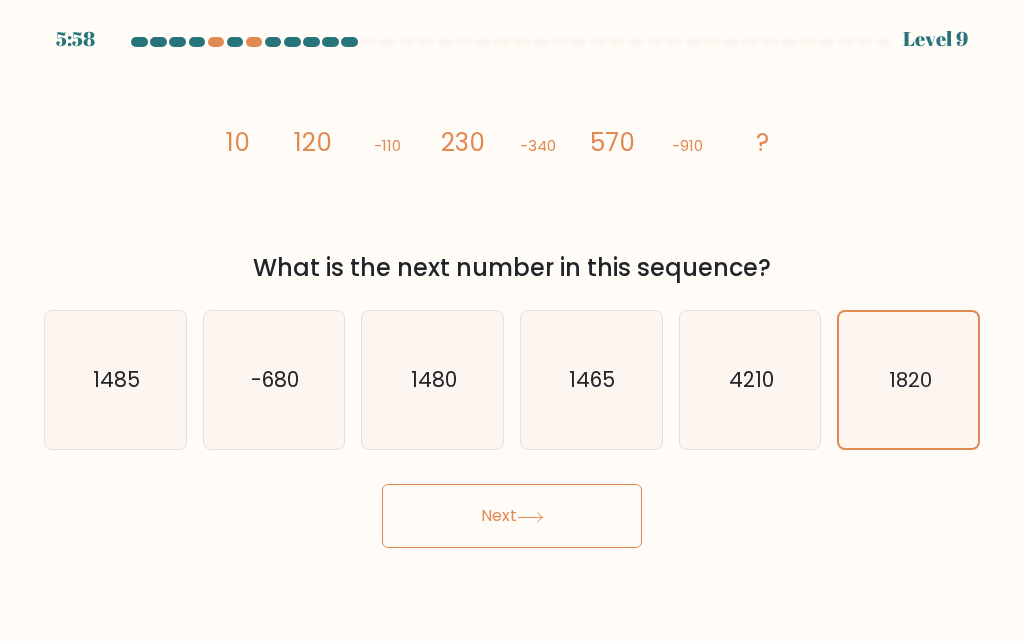 click on "Next" at bounding box center (512, 516) 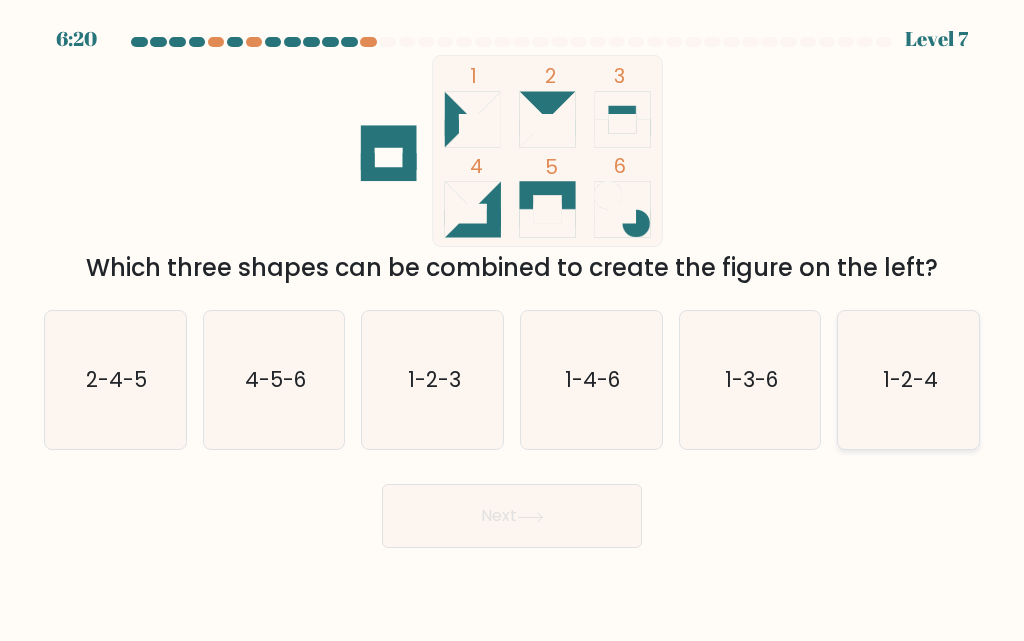 click on "1-2-4" 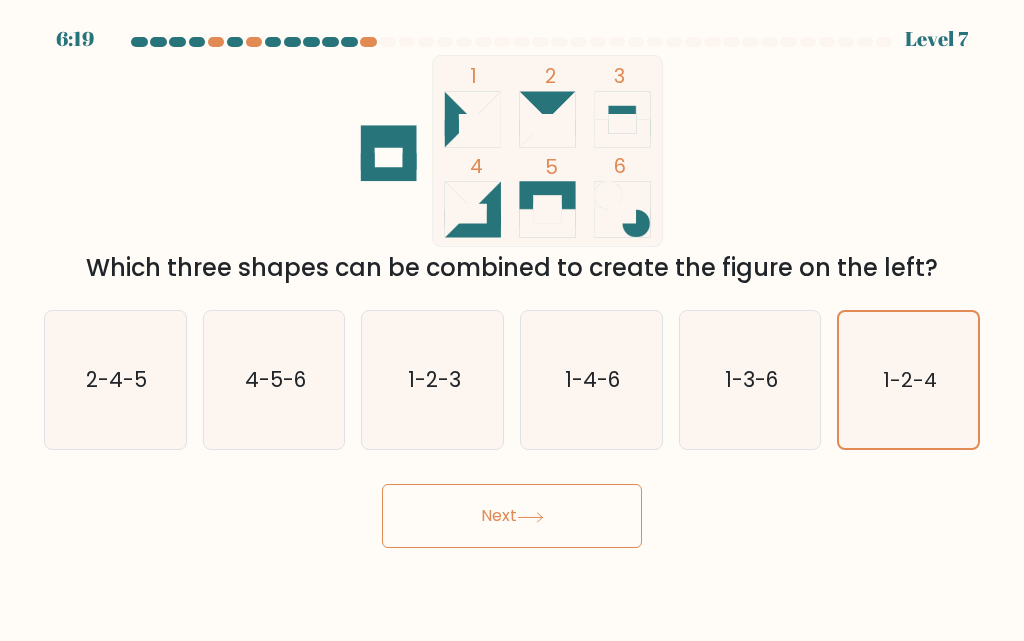 click on "Next" at bounding box center (512, 516) 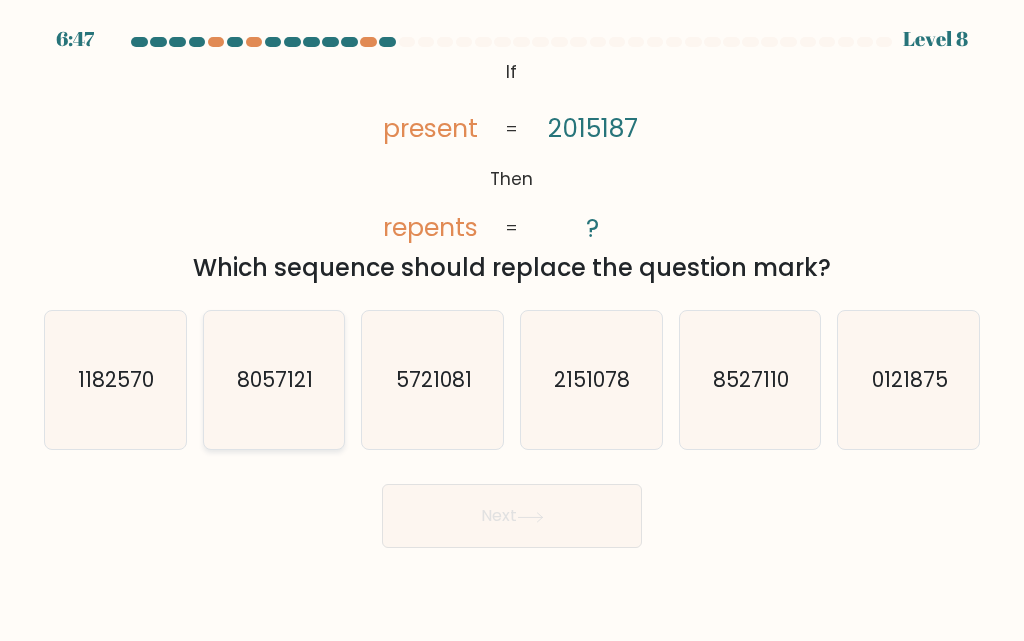 click on "8057121" 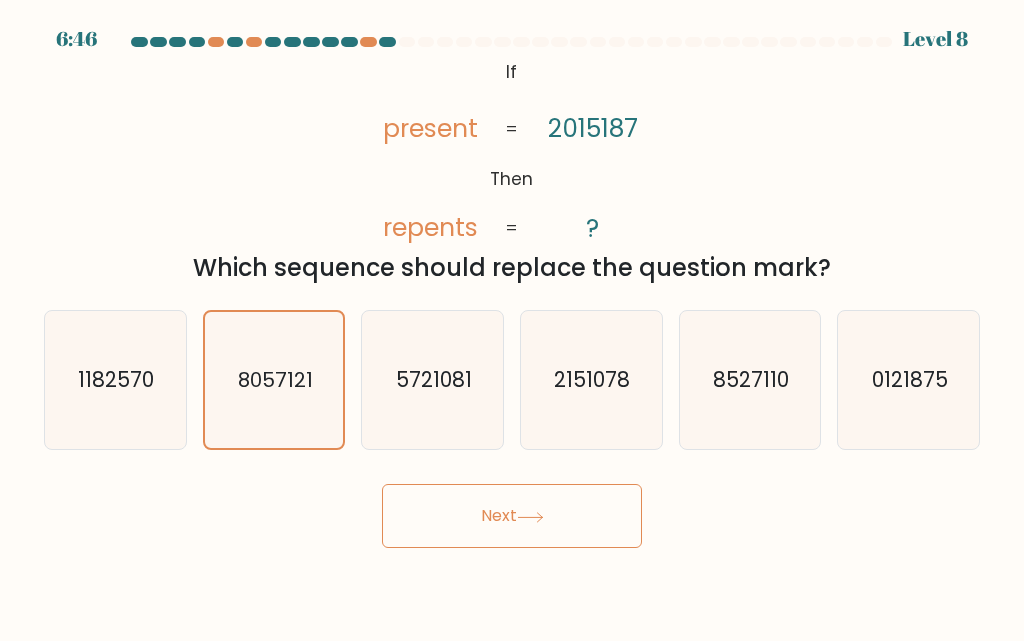 click on "Next" at bounding box center [512, 516] 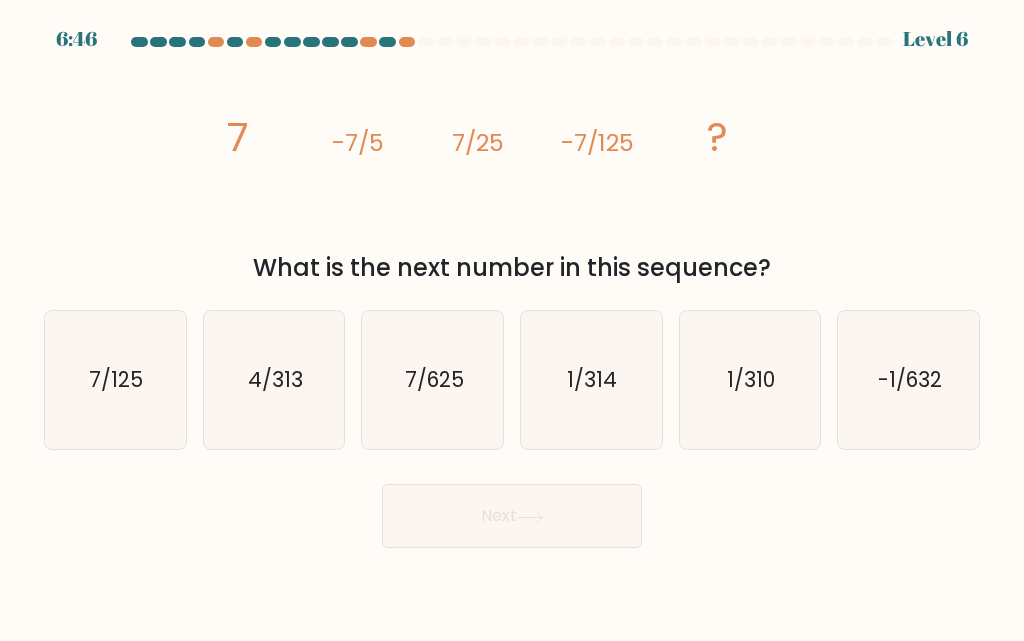 click on "Next" at bounding box center (512, 516) 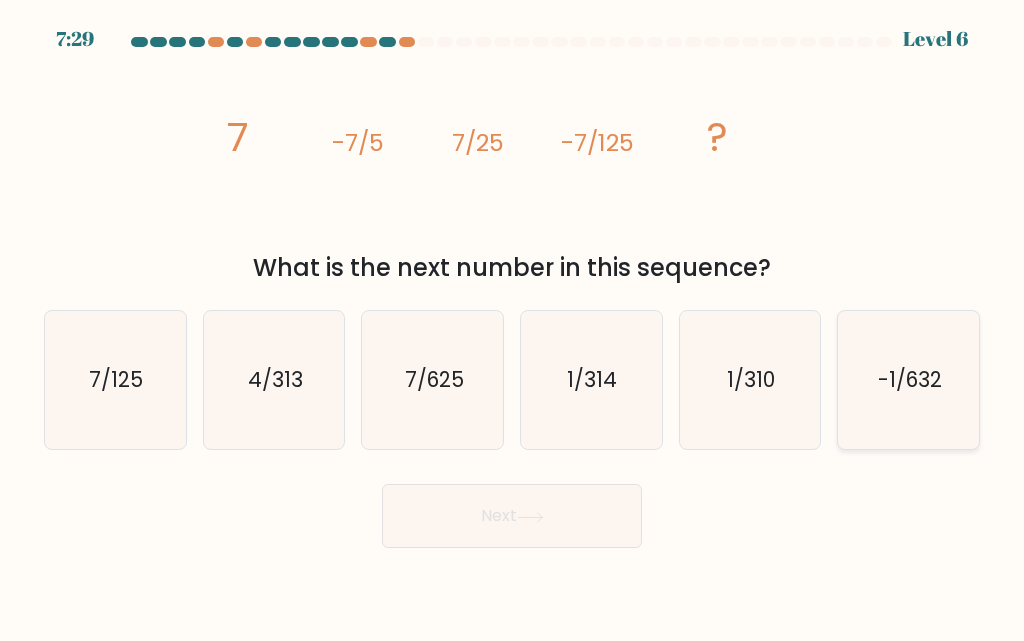click on "-1/632" 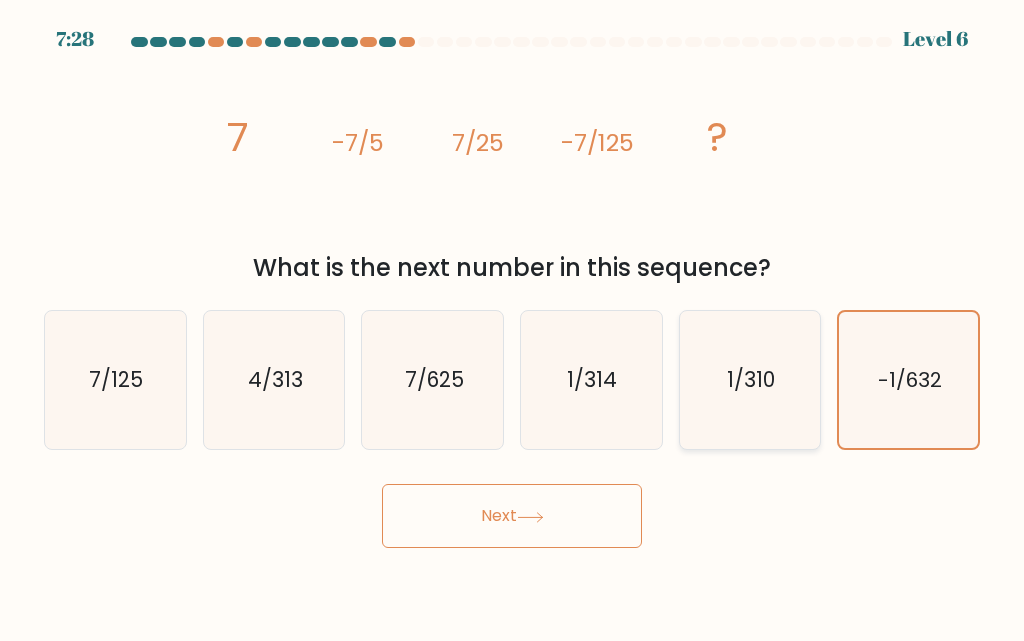 click on "1/310" 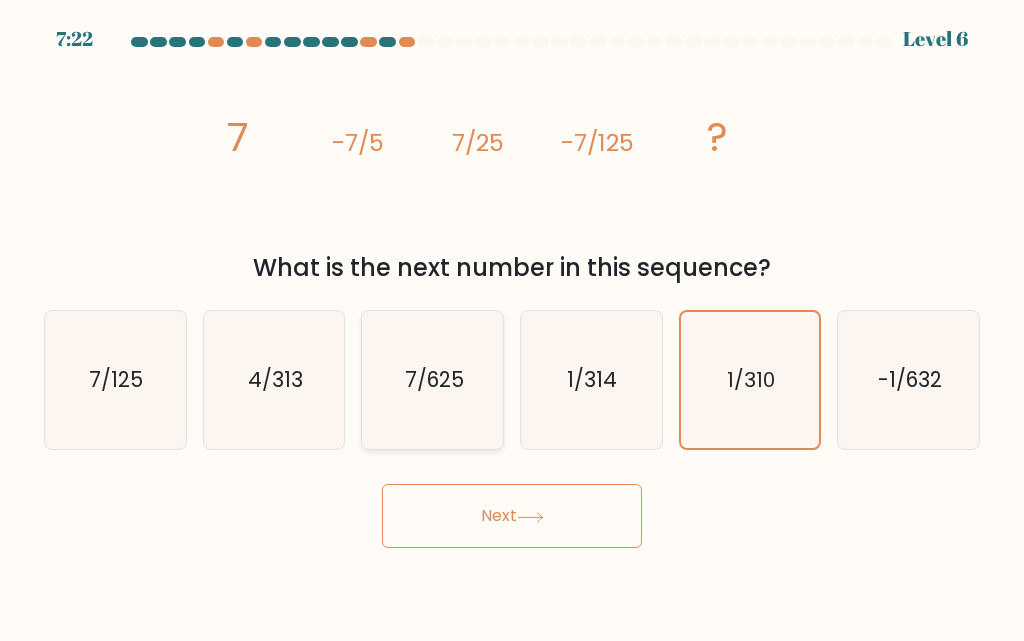 click on "7/625" 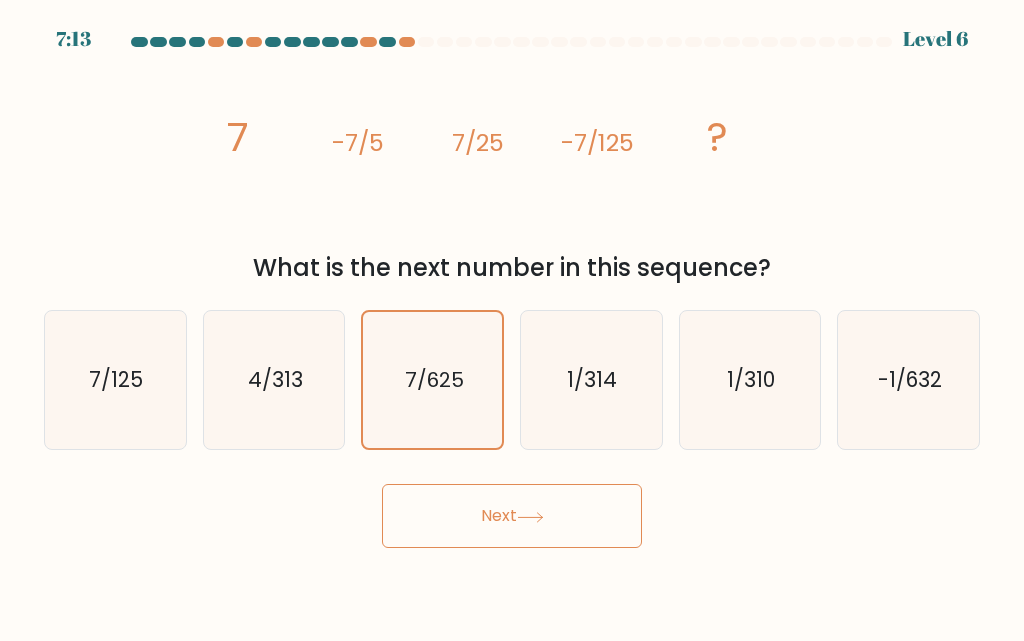 click on "Next" at bounding box center (512, 516) 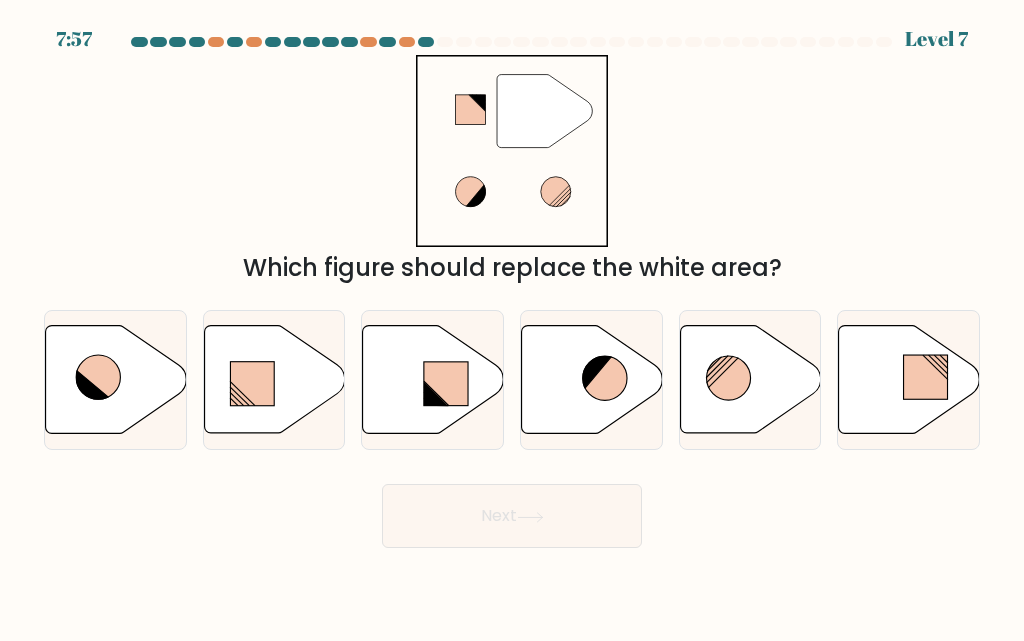 click on "Next" at bounding box center (512, 516) 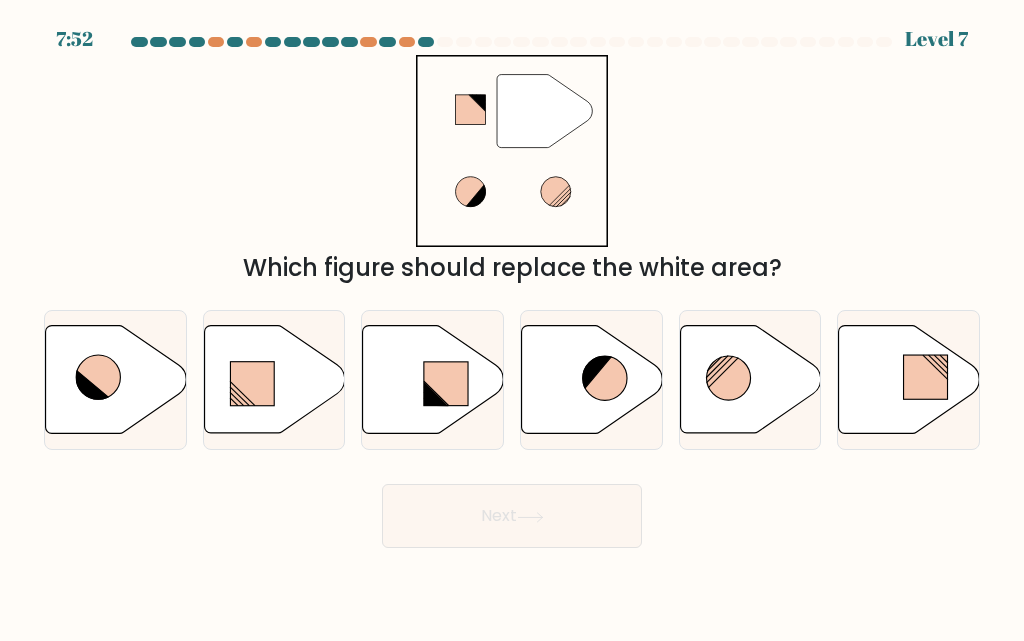 click at bounding box center (512, 292) 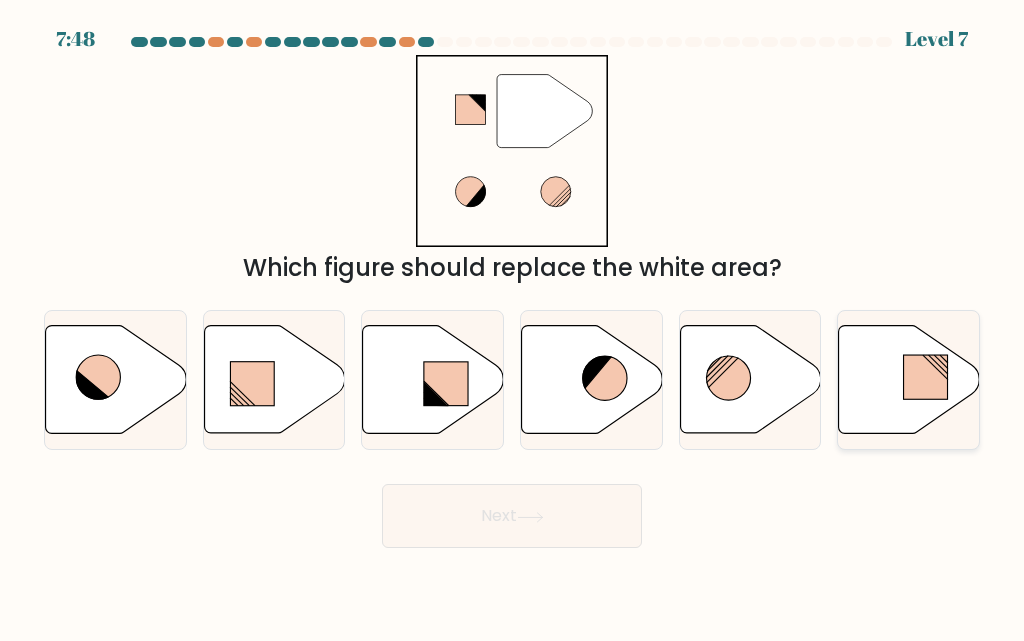 click 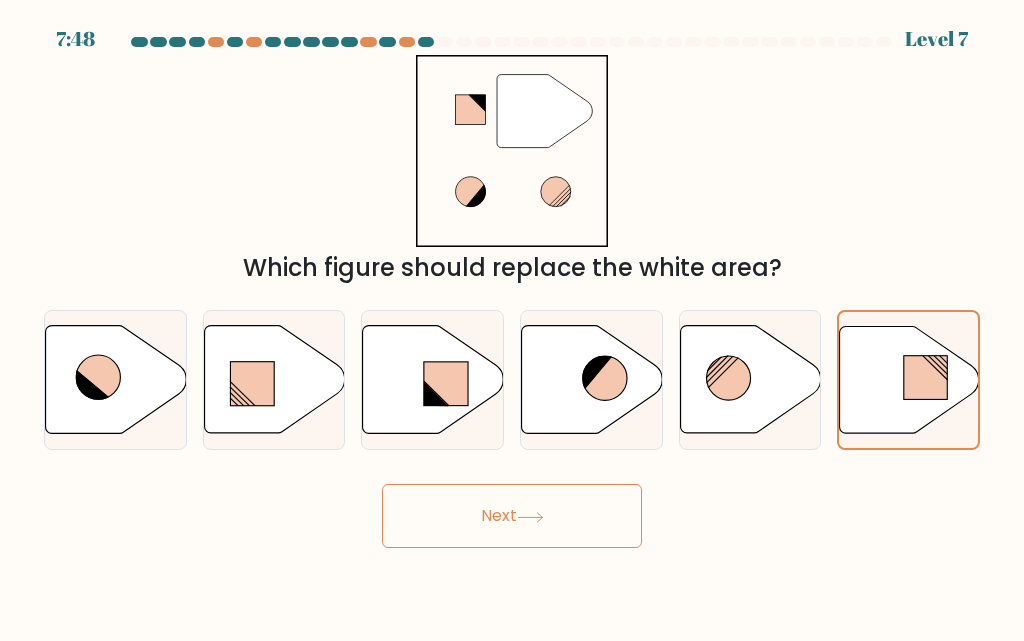 click 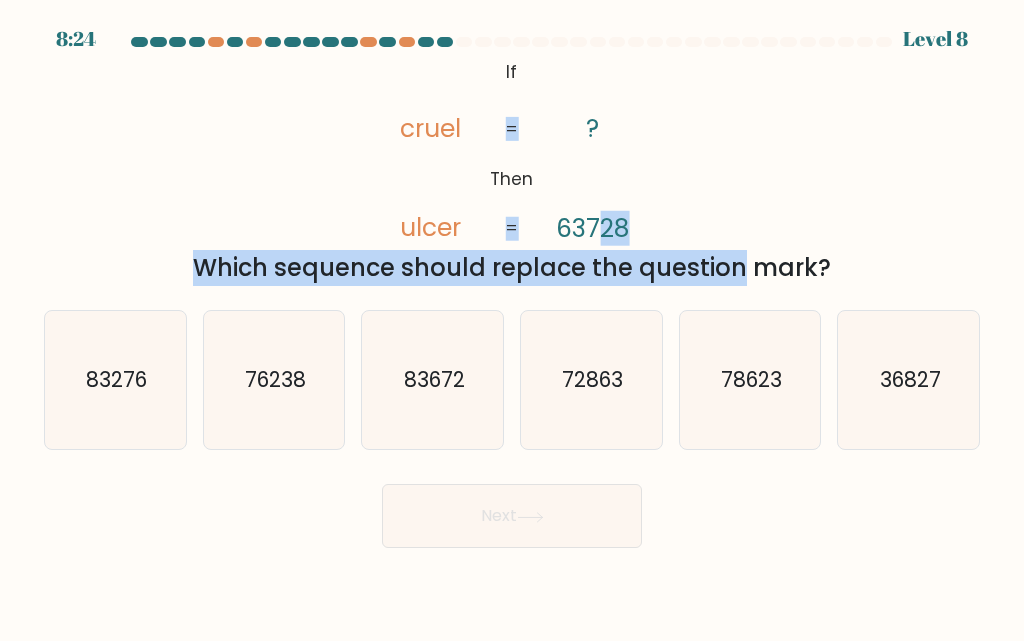 drag, startPoint x: 603, startPoint y: 238, endPoint x: 567, endPoint y: 266, distance: 45.607018 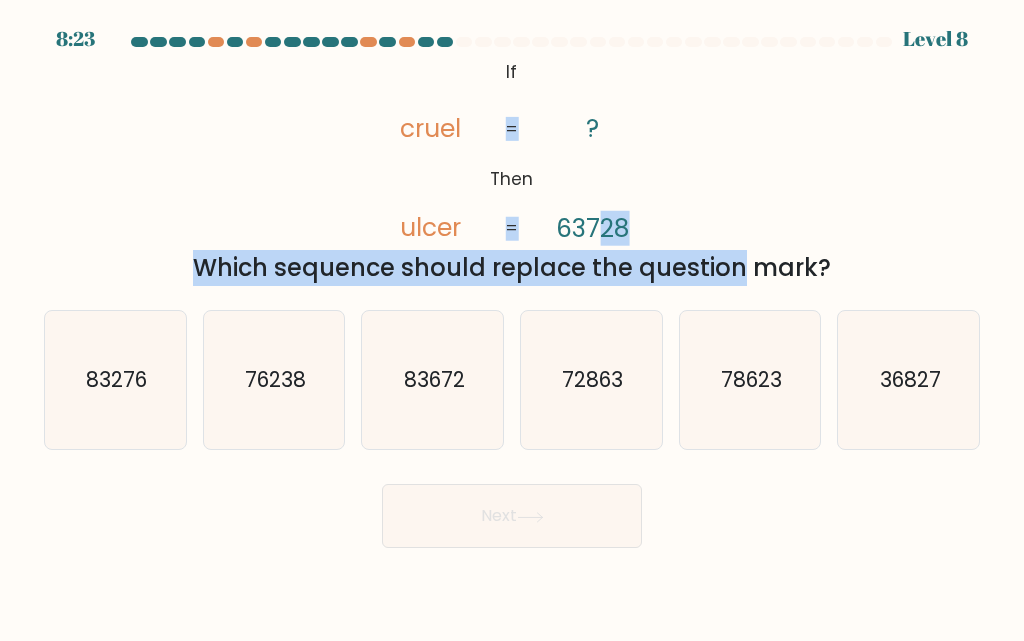 click on "@import url('https://fonts.googleapis.com/css?family=Abril+Fatface:400,100,100italic,300,300italic,400italic,500,500italic,700,700italic,900,900italic');           If       Then       cruel       ulcer       ?       63728       =       =
Which sequence should replace the question mark?" at bounding box center [512, 170] 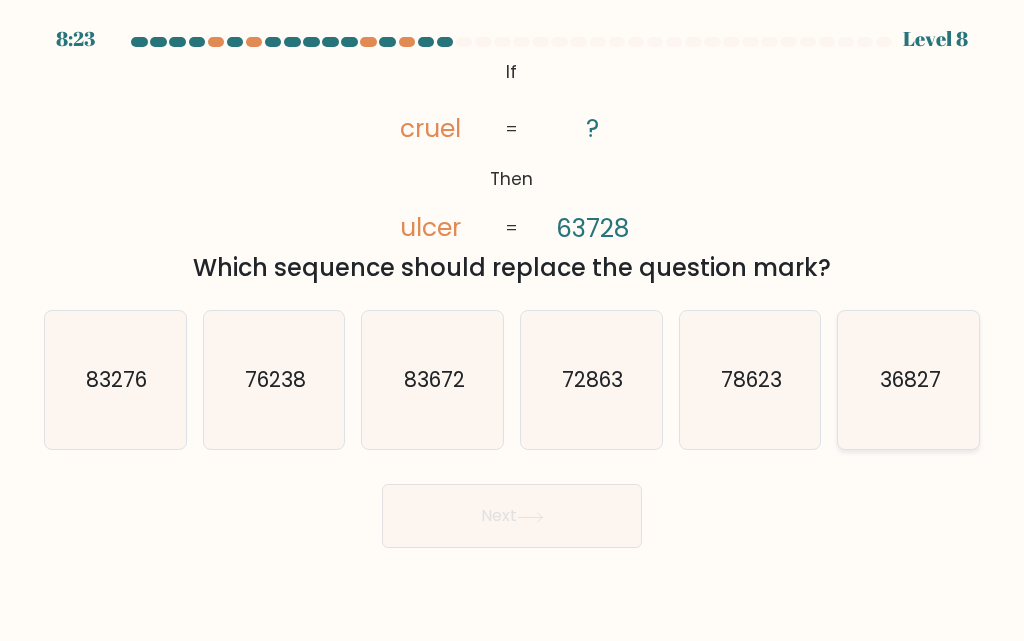 click on "36827" 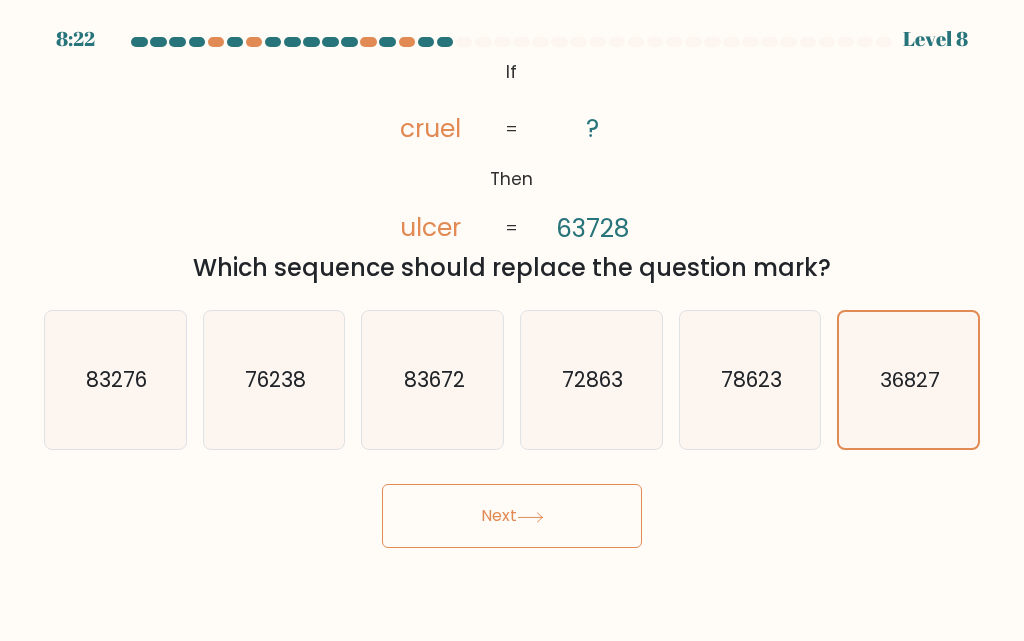 click on "Next" at bounding box center (512, 516) 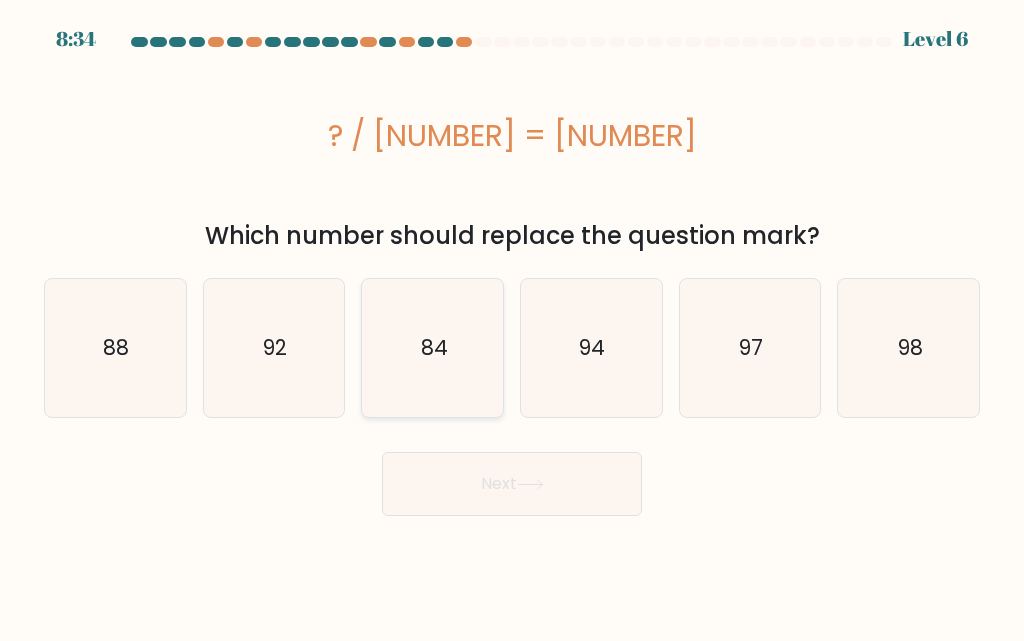 click on "84" 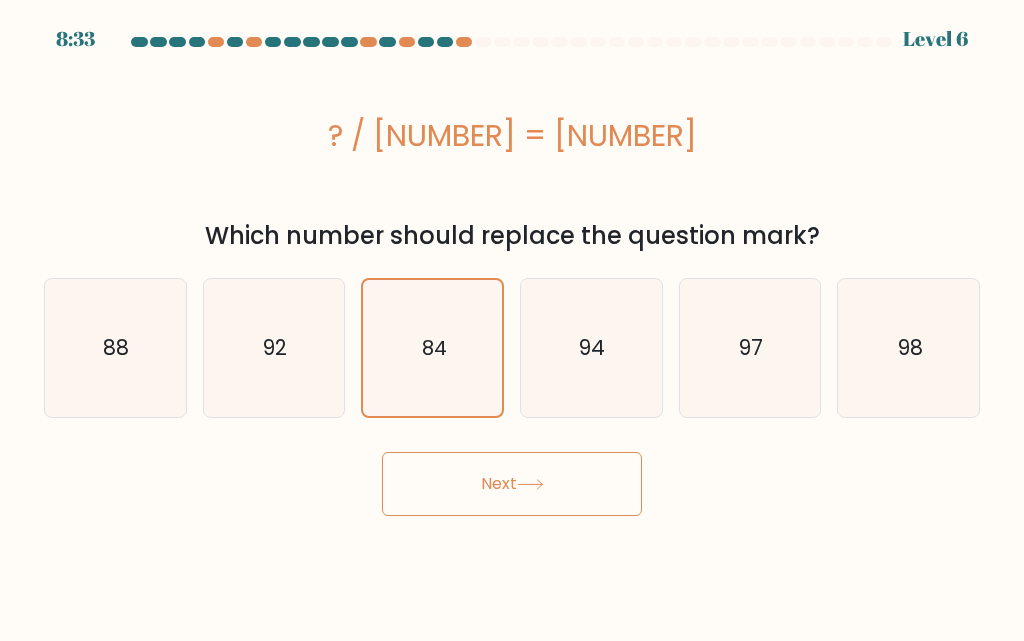 click on "Next" at bounding box center [512, 484] 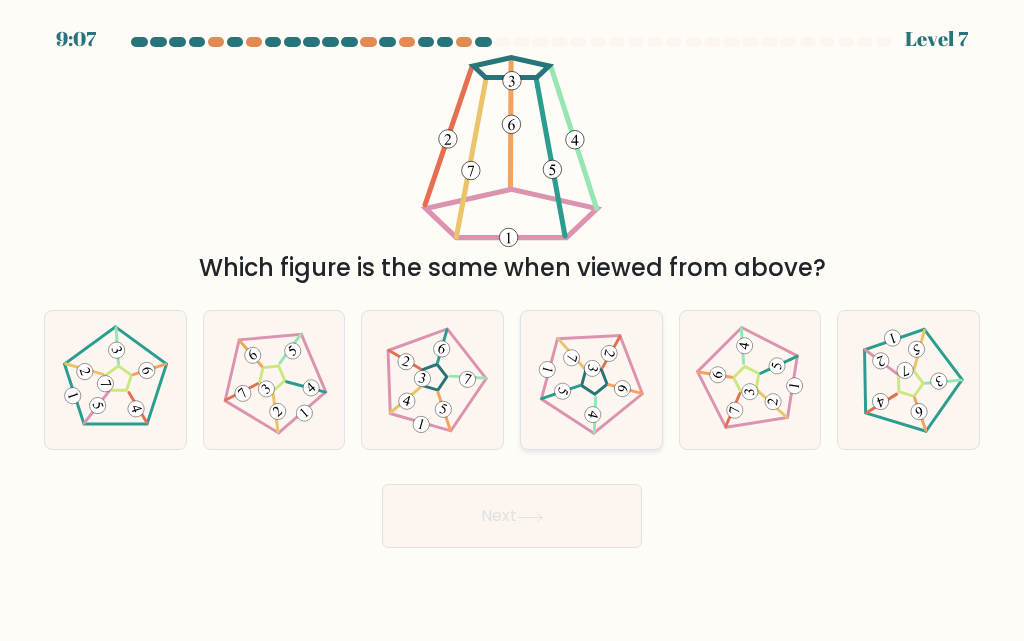 click 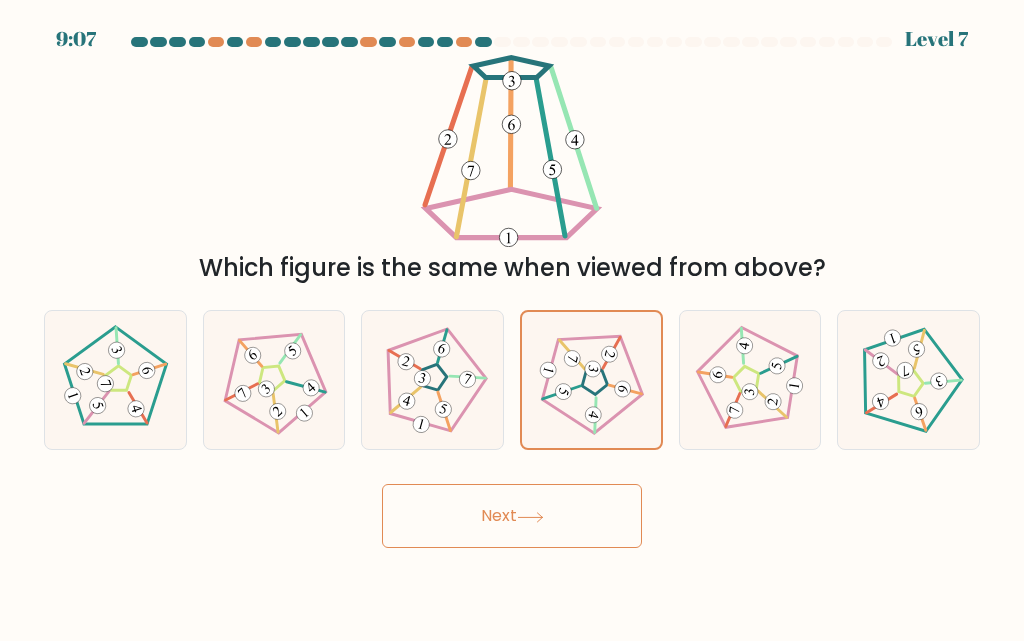 click on "Next" at bounding box center (512, 516) 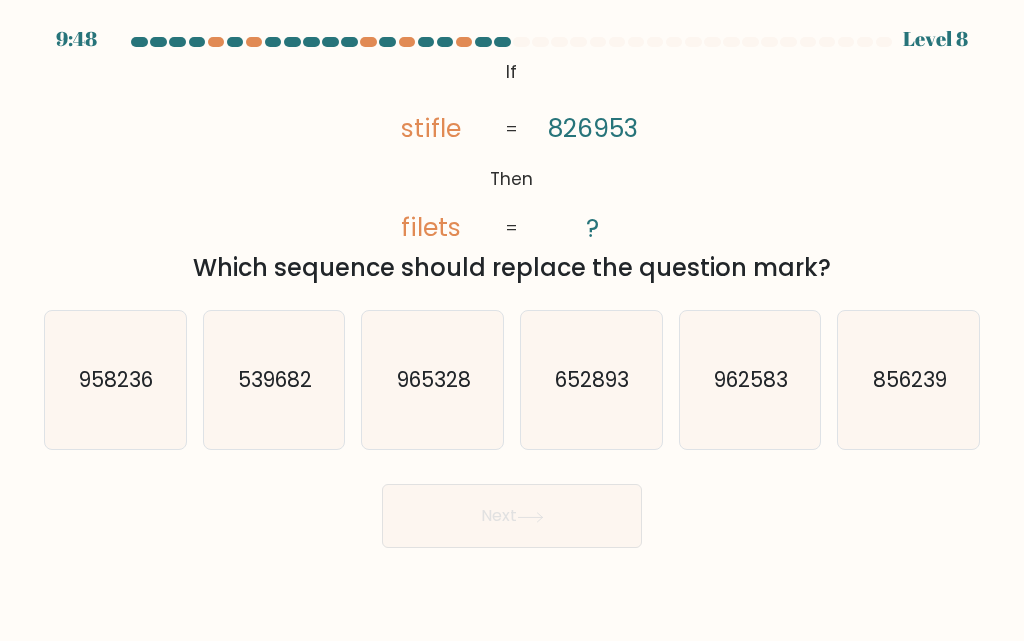 click on "826953" 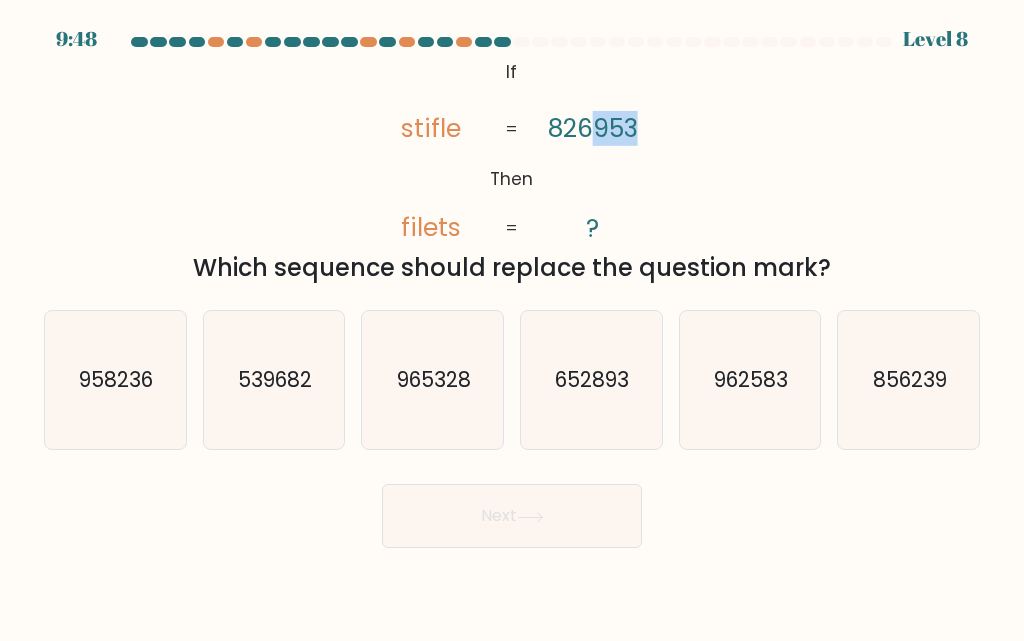 drag, startPoint x: 593, startPoint y: 125, endPoint x: 630, endPoint y: 131, distance: 37.48333 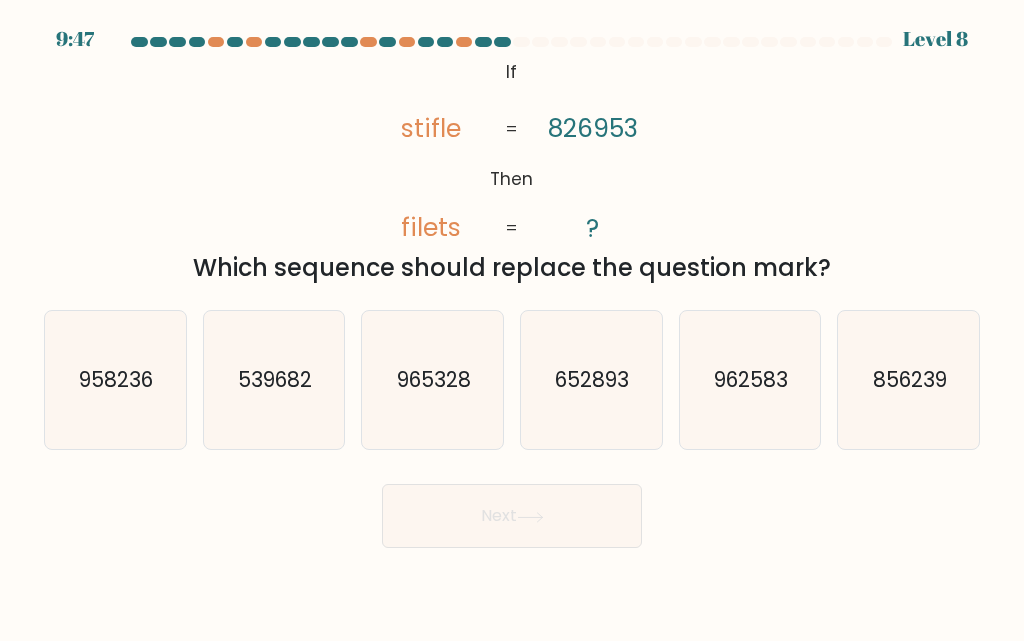 click on "826953" 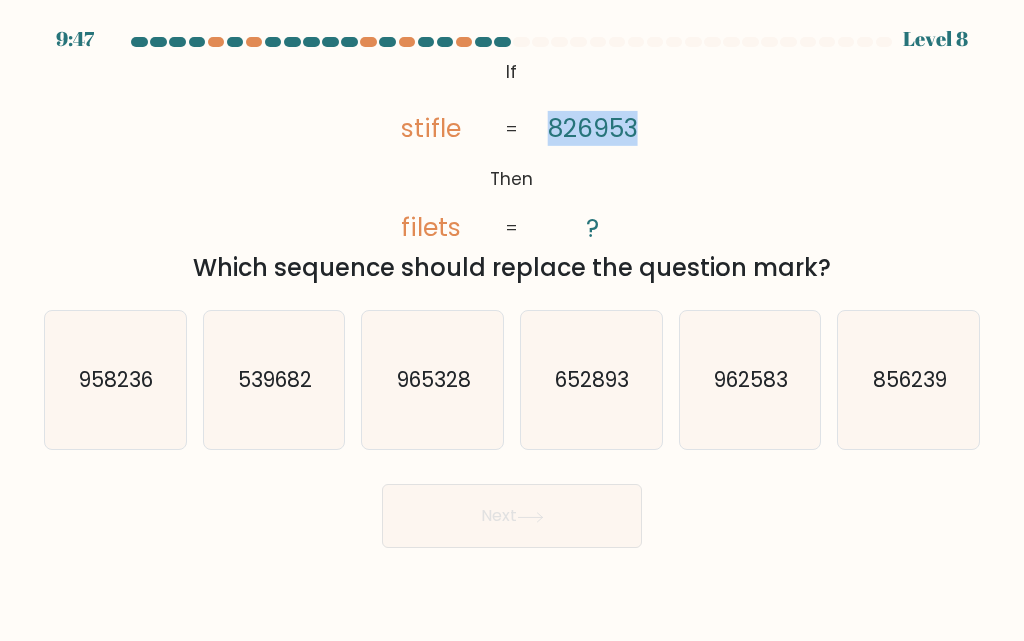 click on "826953" 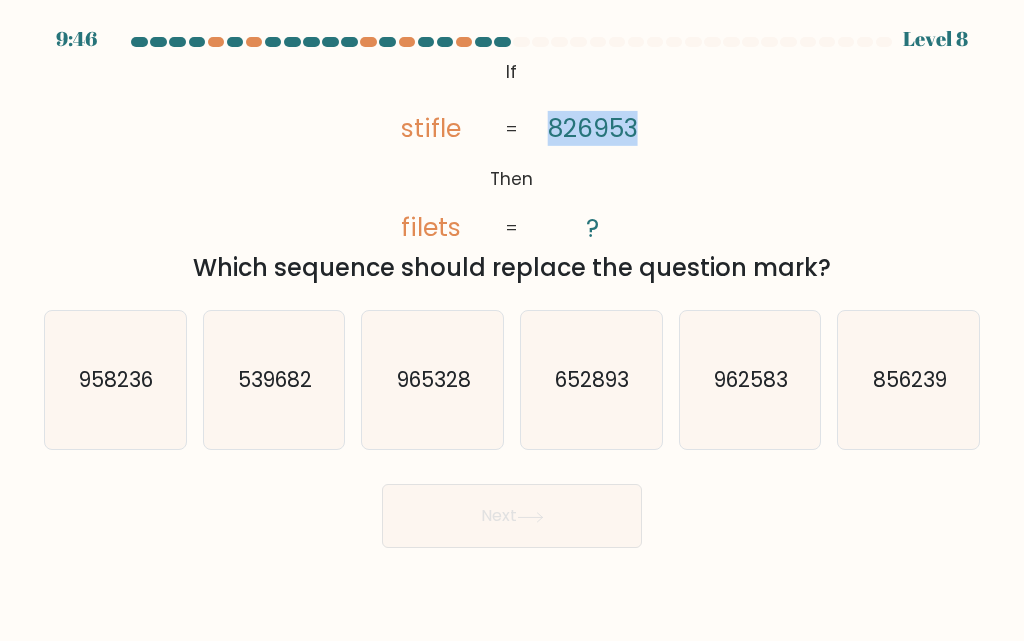 click on "@import url('https://fonts.googleapis.com/css?family=Abril+Fatface:400,100,100italic,300,300italic,400italic,500,500italic,700,700italic,900,900italic');           If       Then       stifle       filets       826953       ?       =       =" 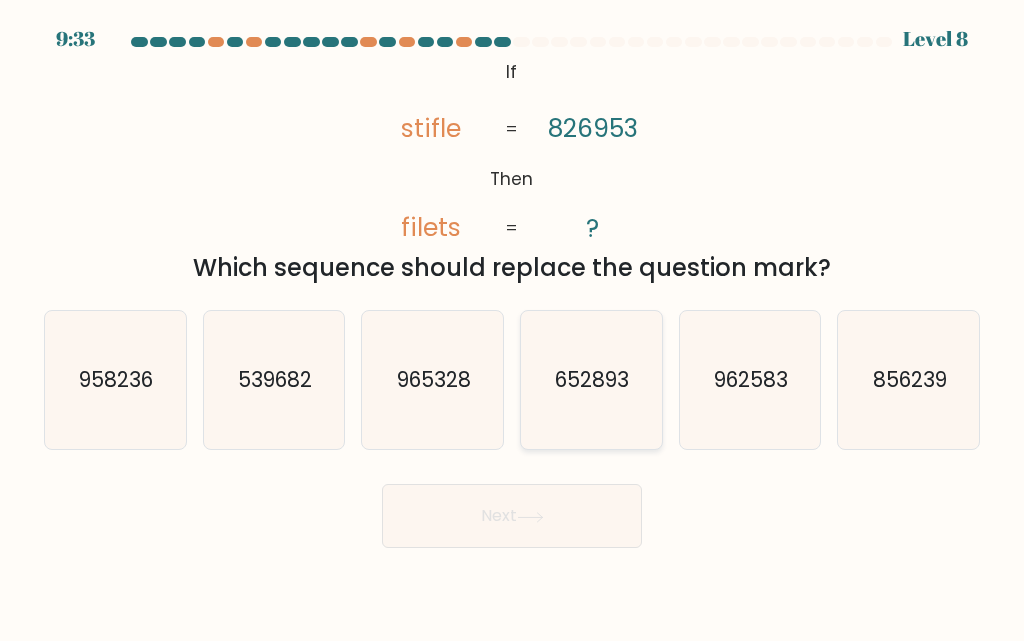 click on "652893" 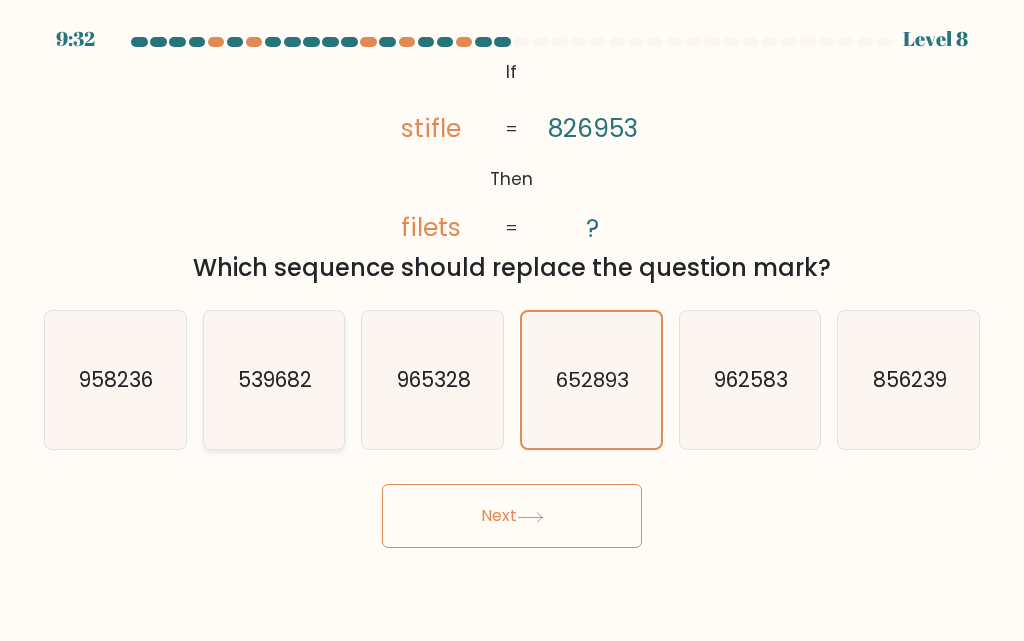 click on "539682" 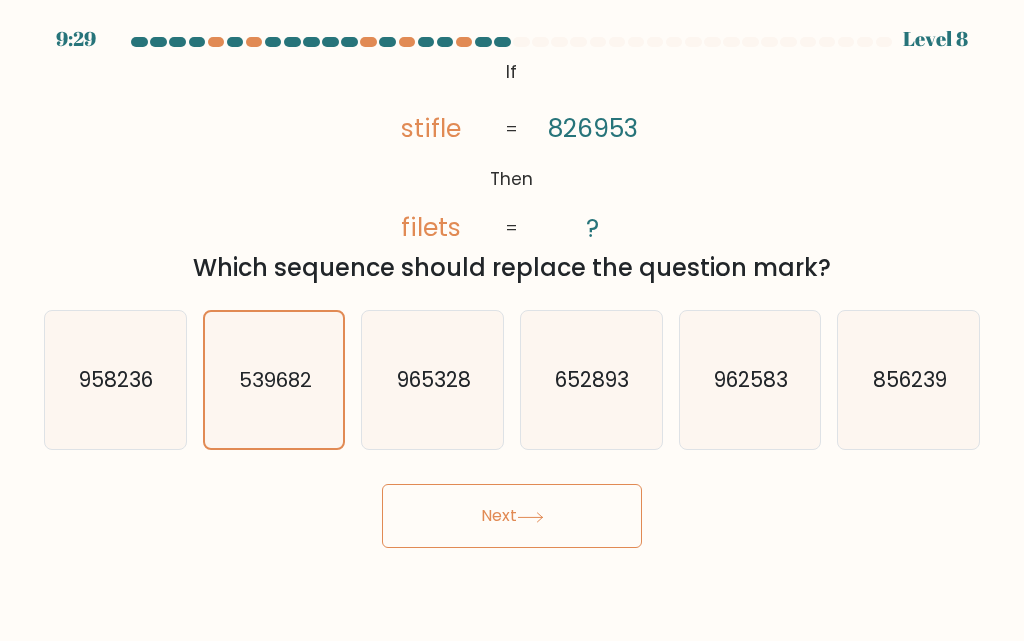 drag, startPoint x: 421, startPoint y: 493, endPoint x: 838, endPoint y: 492, distance: 417.0012 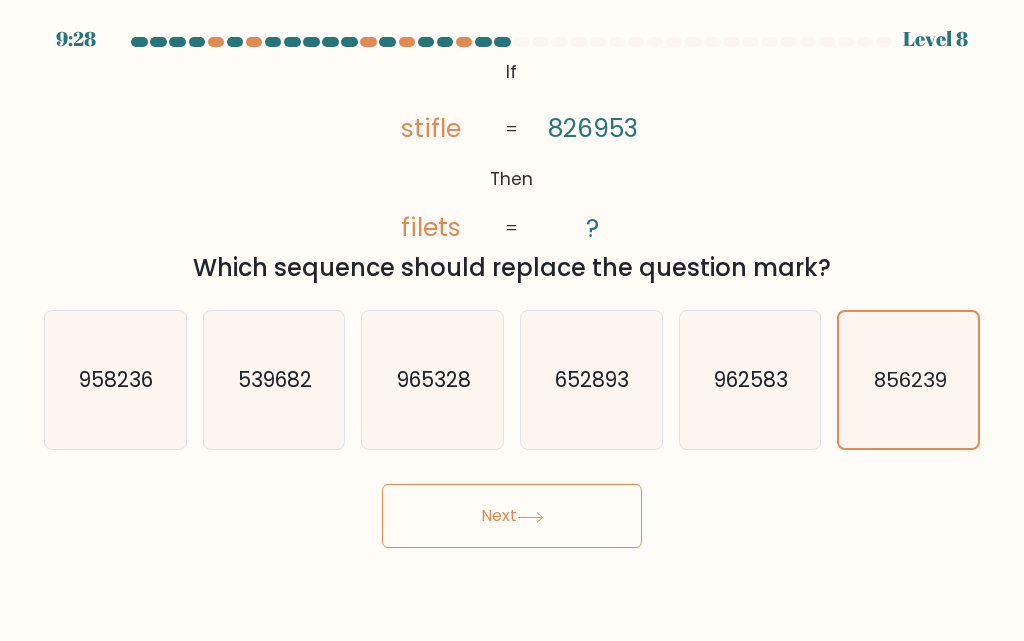click on "Next" at bounding box center (512, 516) 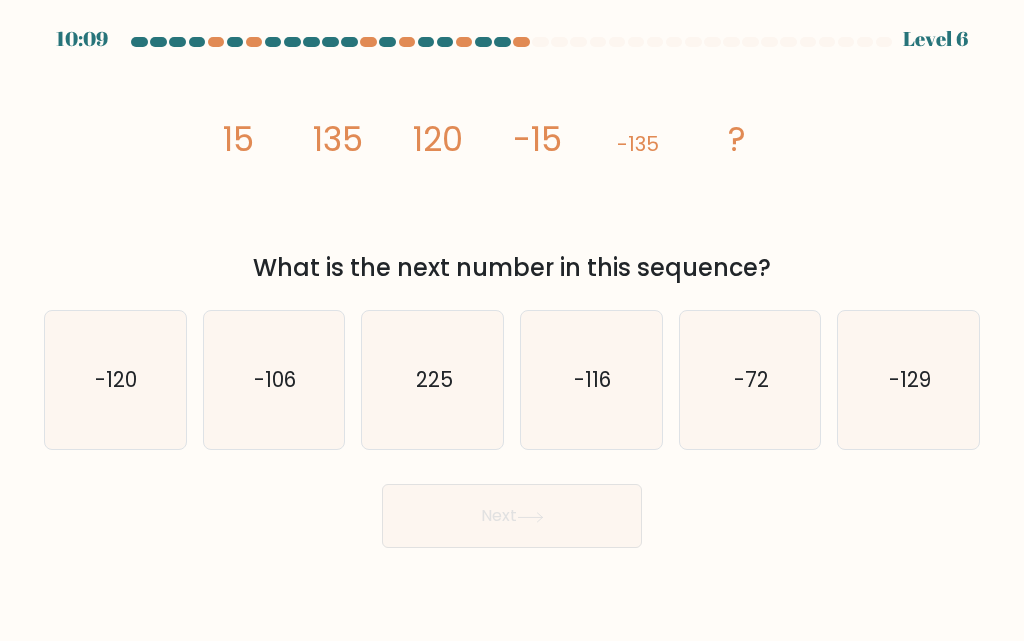 drag, startPoint x: 612, startPoint y: 404, endPoint x: 205, endPoint y: 143, distance: 483.49768 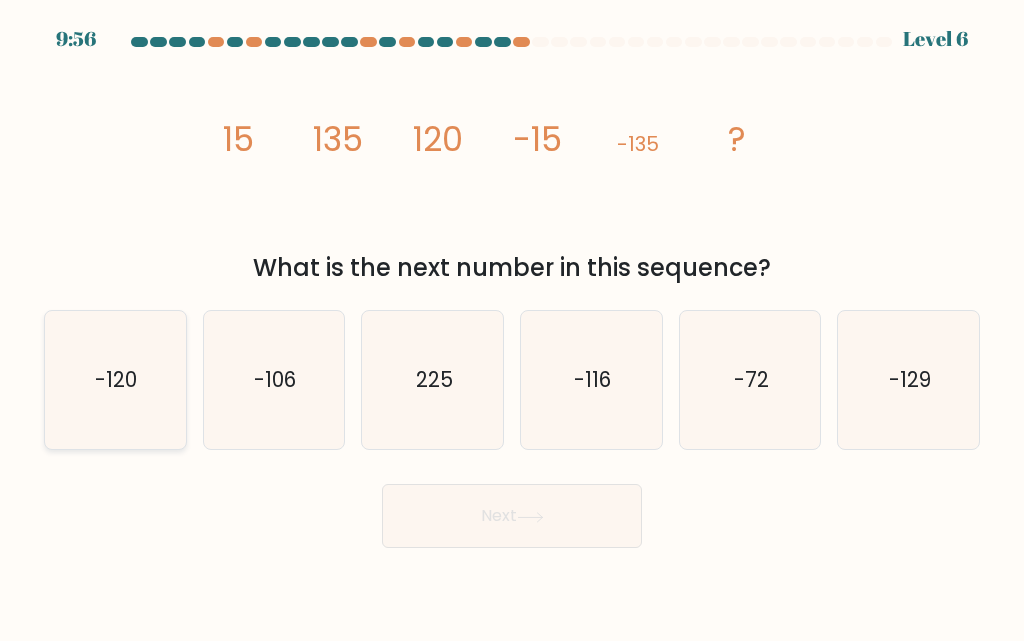click on "-120" 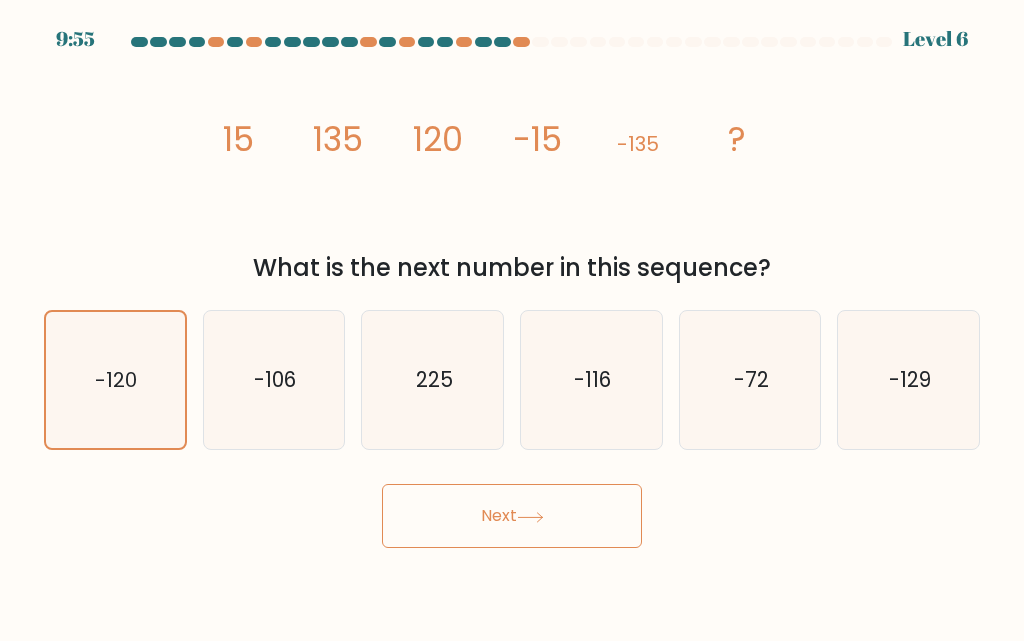 click on "Next" at bounding box center (512, 516) 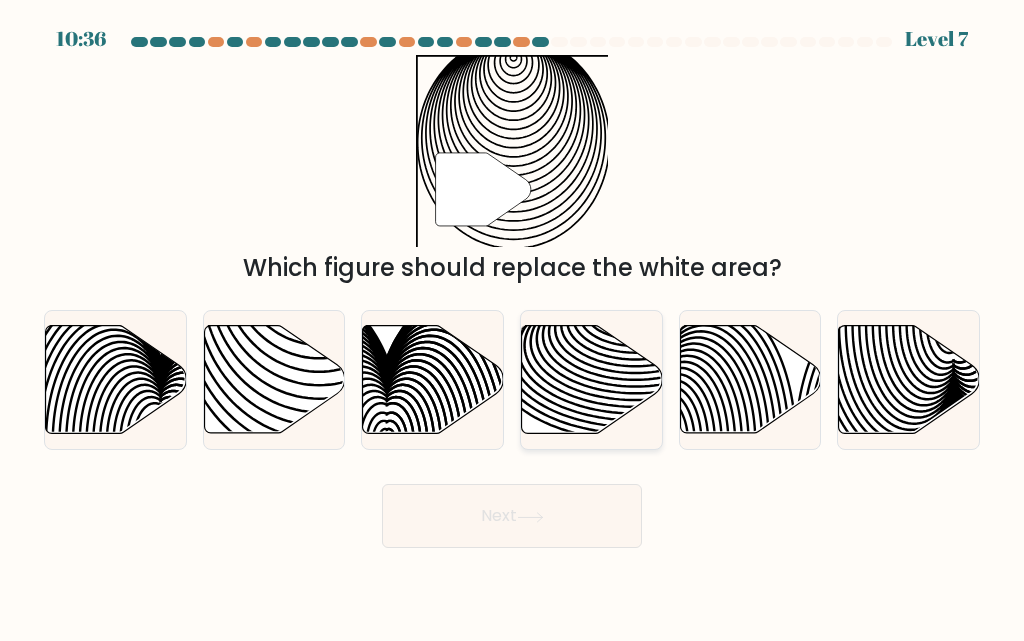 click 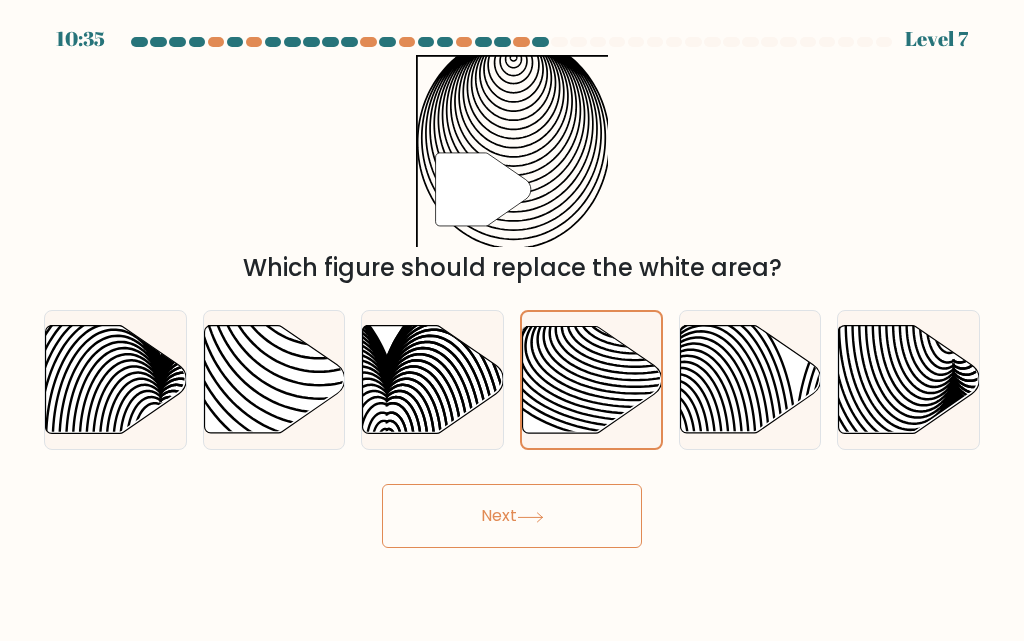 click on "Next" at bounding box center (512, 516) 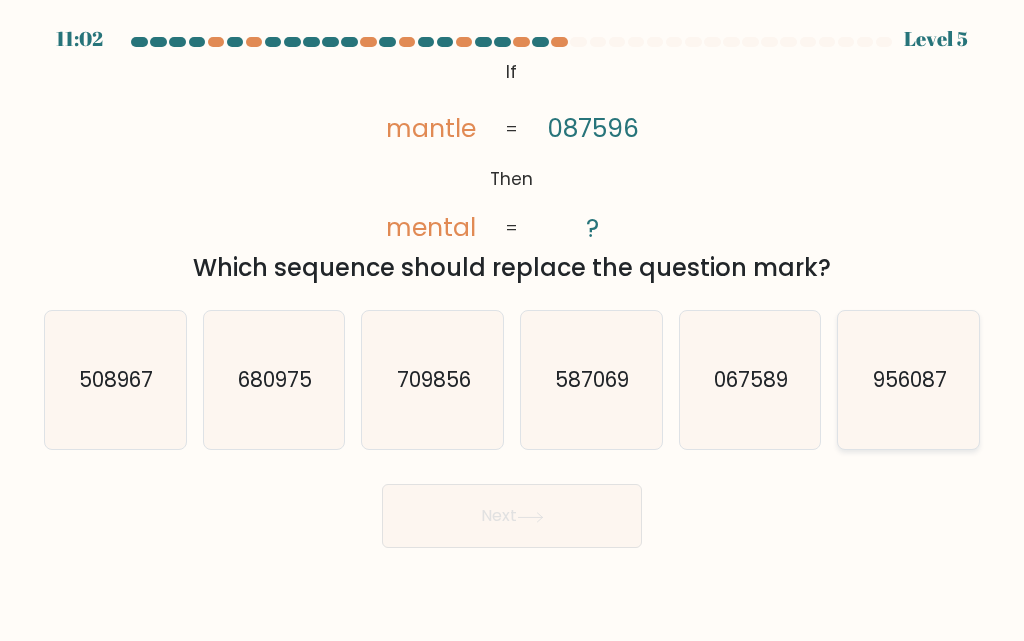 click on "956087" 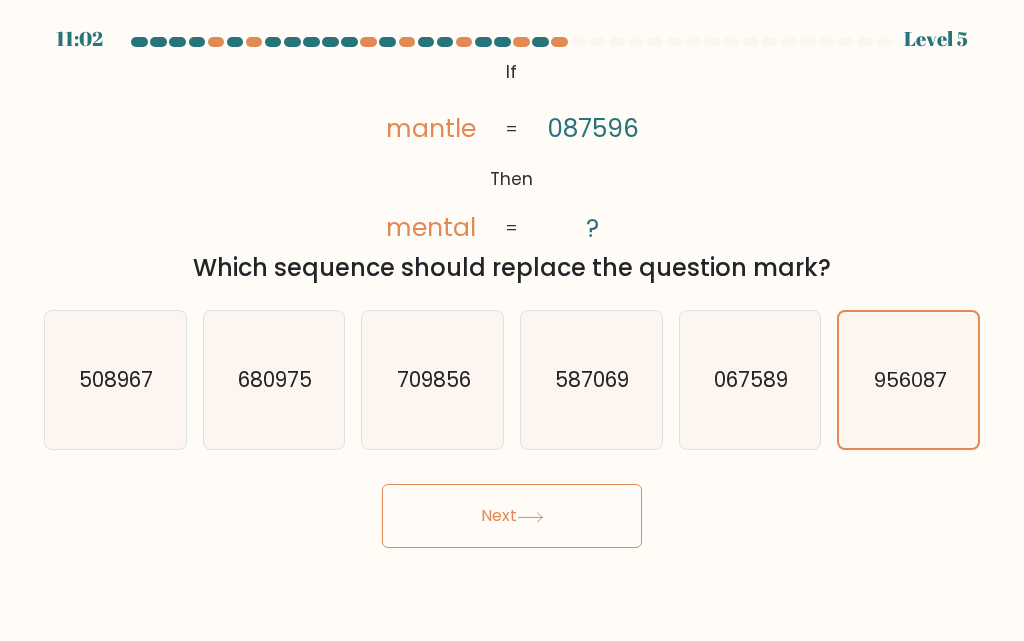 click on "Next" at bounding box center [512, 516] 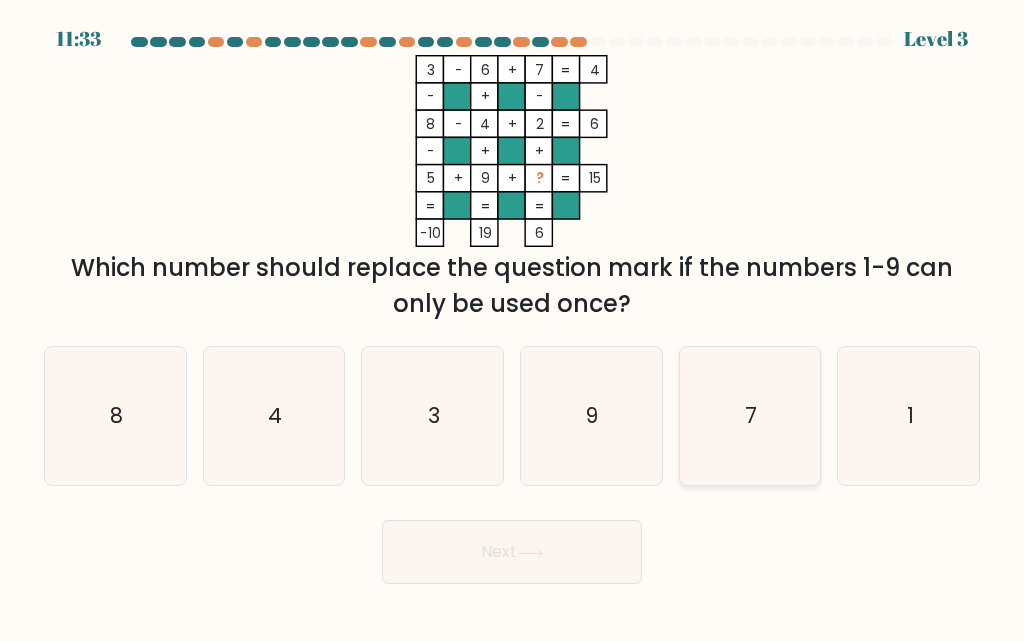 click on "7" 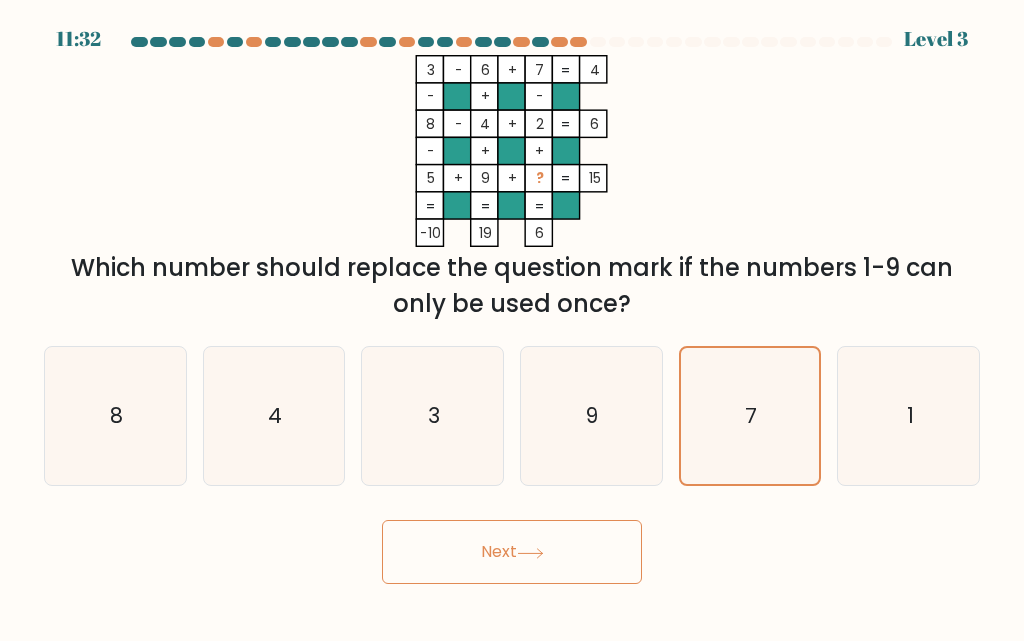 click on "Next" at bounding box center [512, 552] 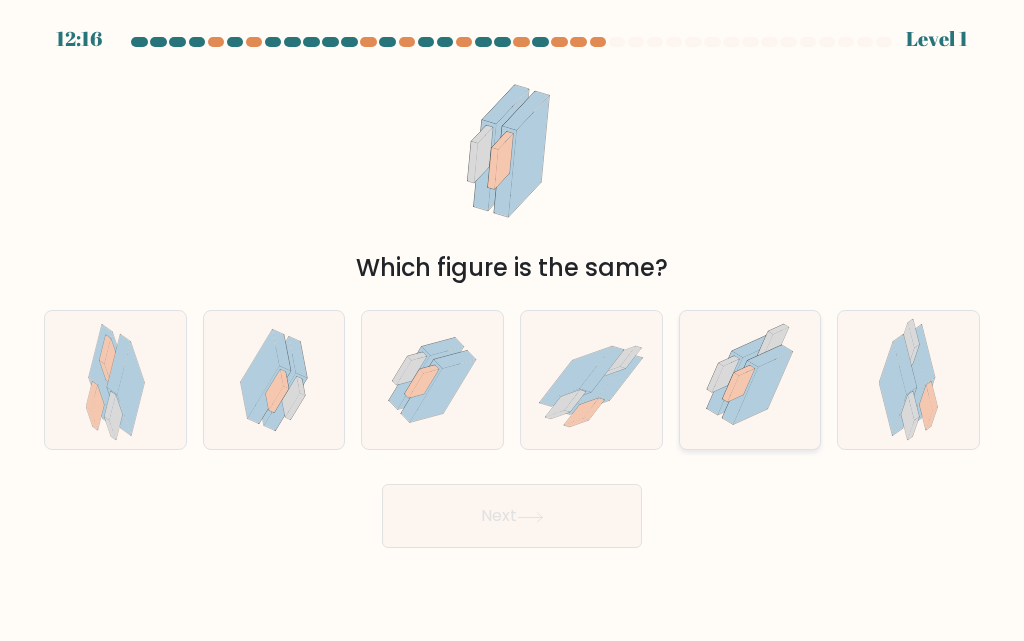 click 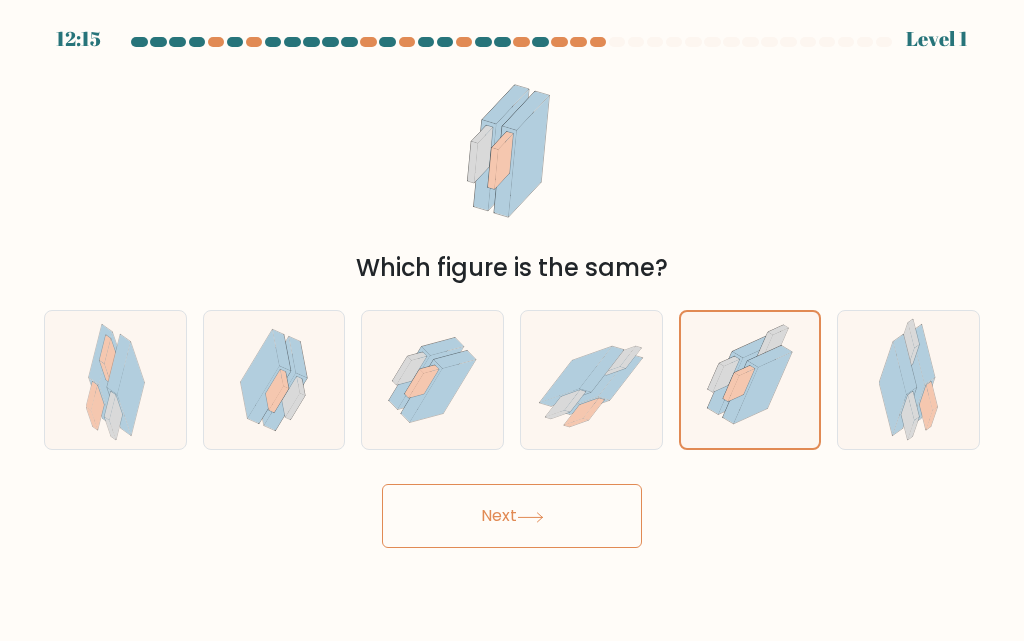 click on "Next" at bounding box center [512, 516] 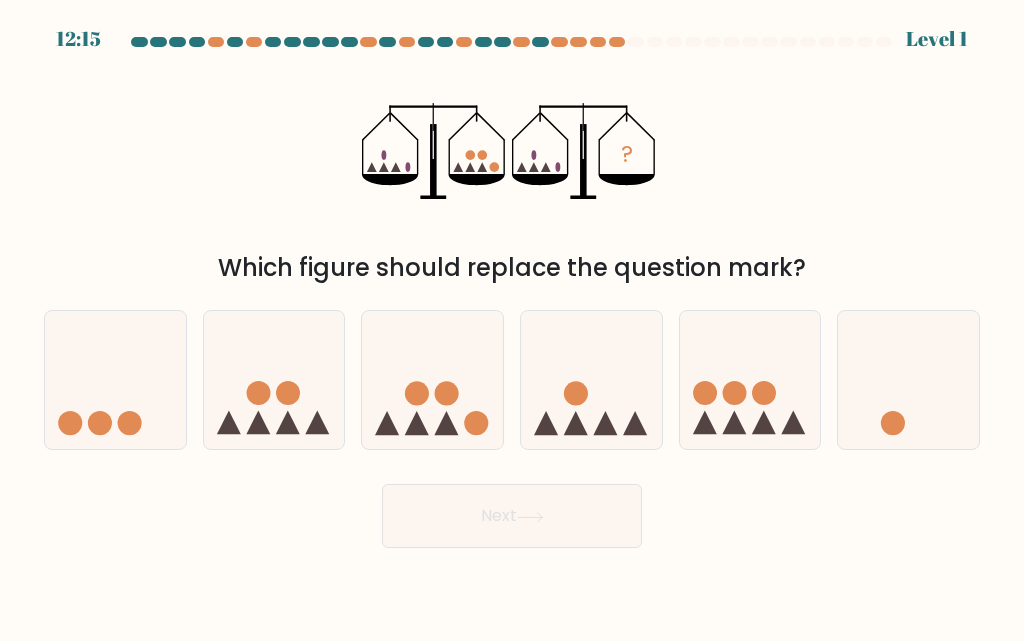 drag, startPoint x: 755, startPoint y: 410, endPoint x: 633, endPoint y: 474, distance: 137.76791 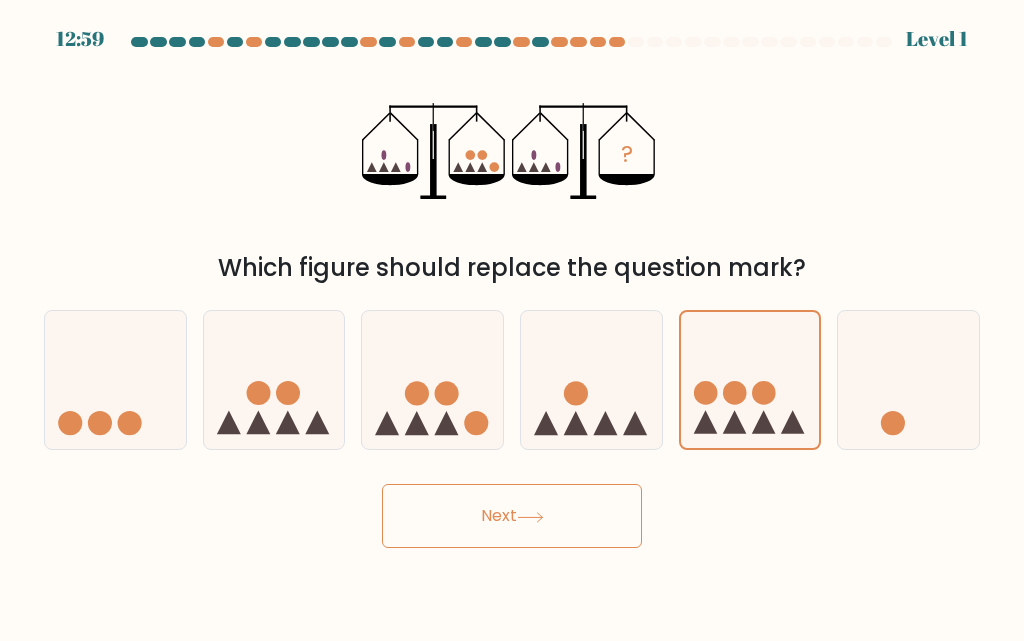 click on "Next" at bounding box center (512, 516) 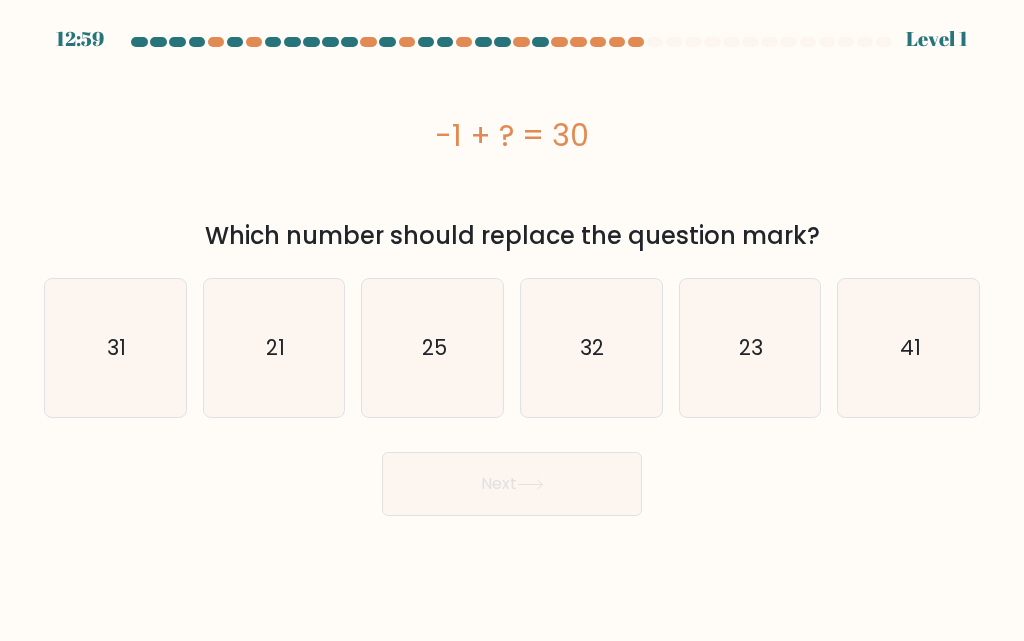 drag, startPoint x: 804, startPoint y: 391, endPoint x: 694, endPoint y: 438, distance: 119.62023 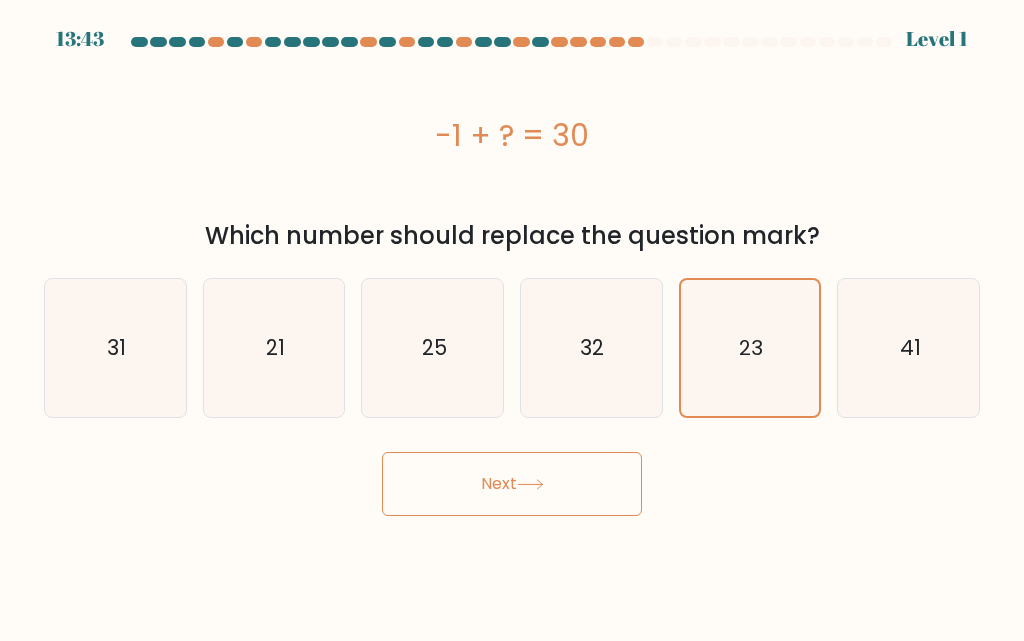 click on "13:43
Level 1" at bounding box center (512, 320) 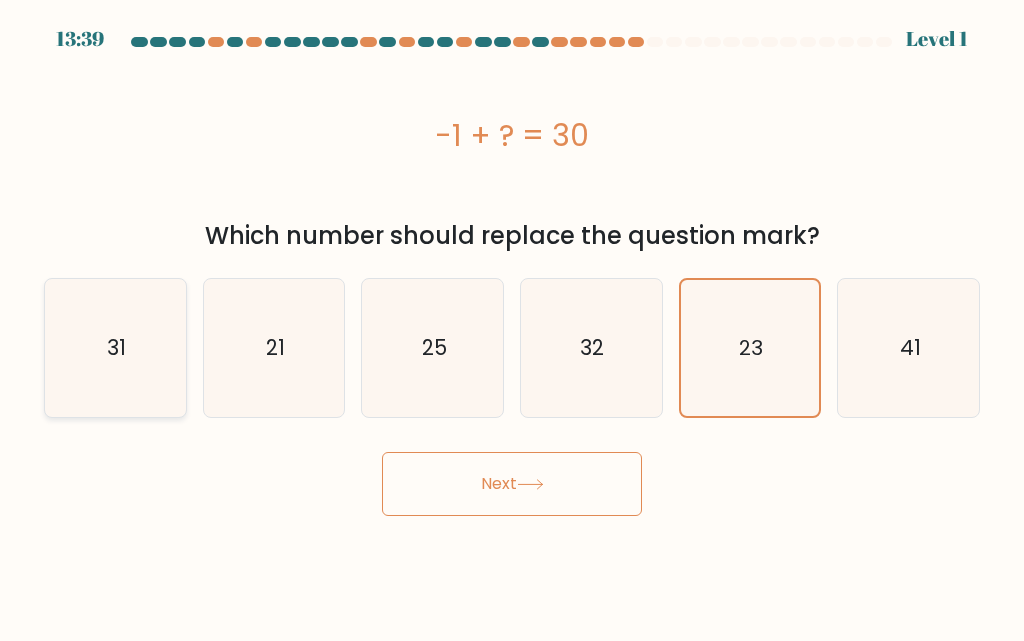 click on "31" 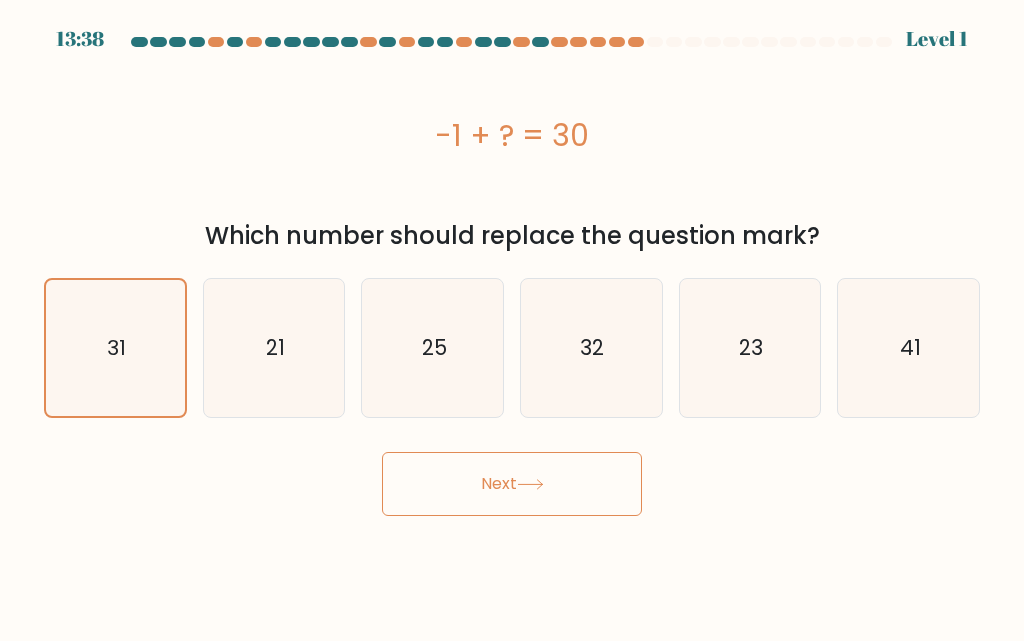 click on "Next" at bounding box center (512, 479) 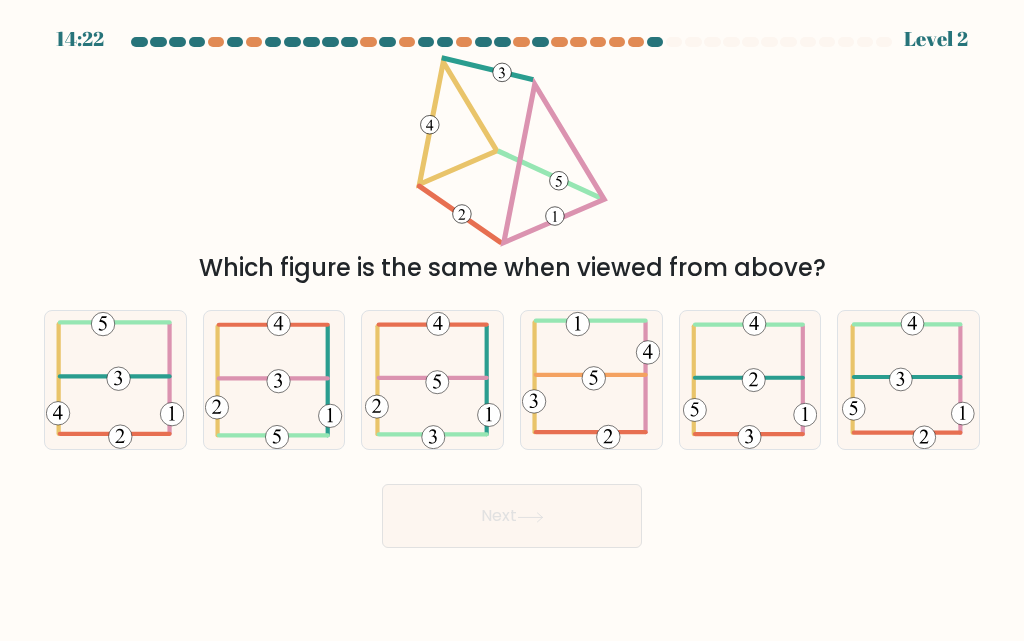drag, startPoint x: 599, startPoint y: 424, endPoint x: 591, endPoint y: 455, distance: 32.01562 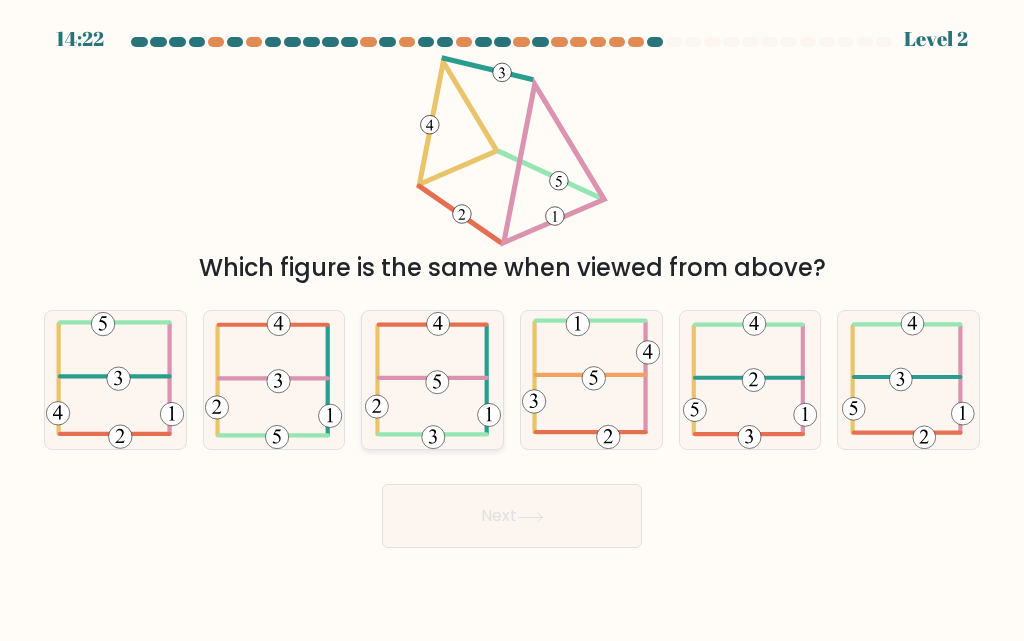 click 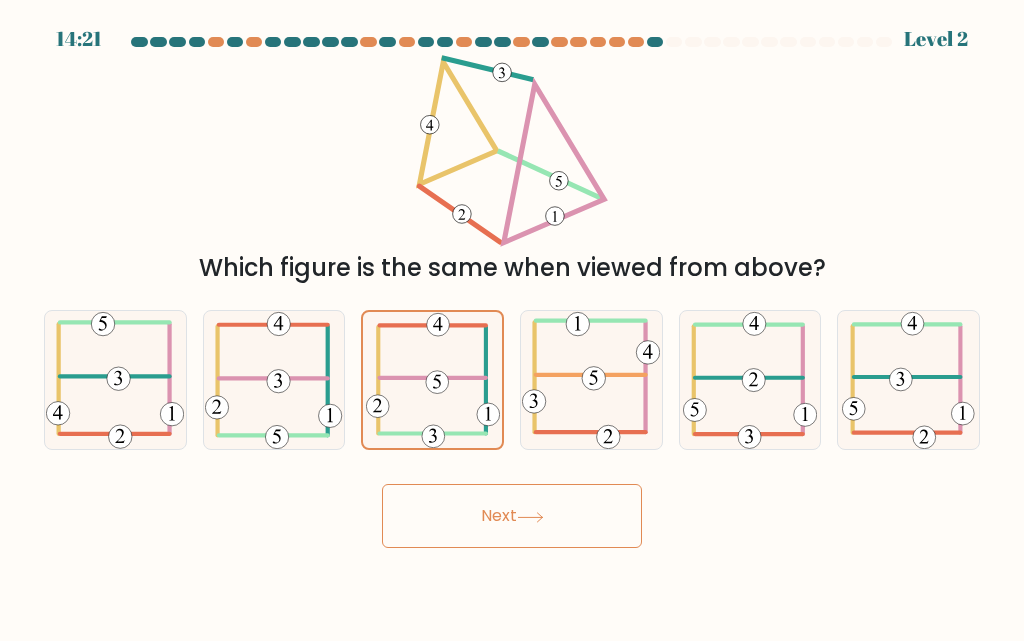 click on "Next" at bounding box center [512, 516] 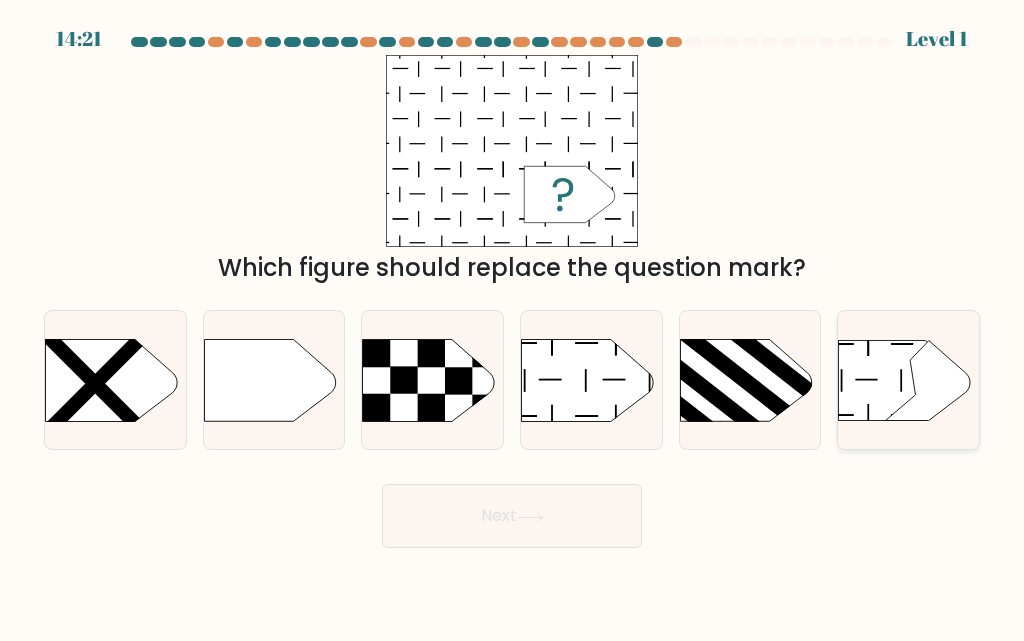 click 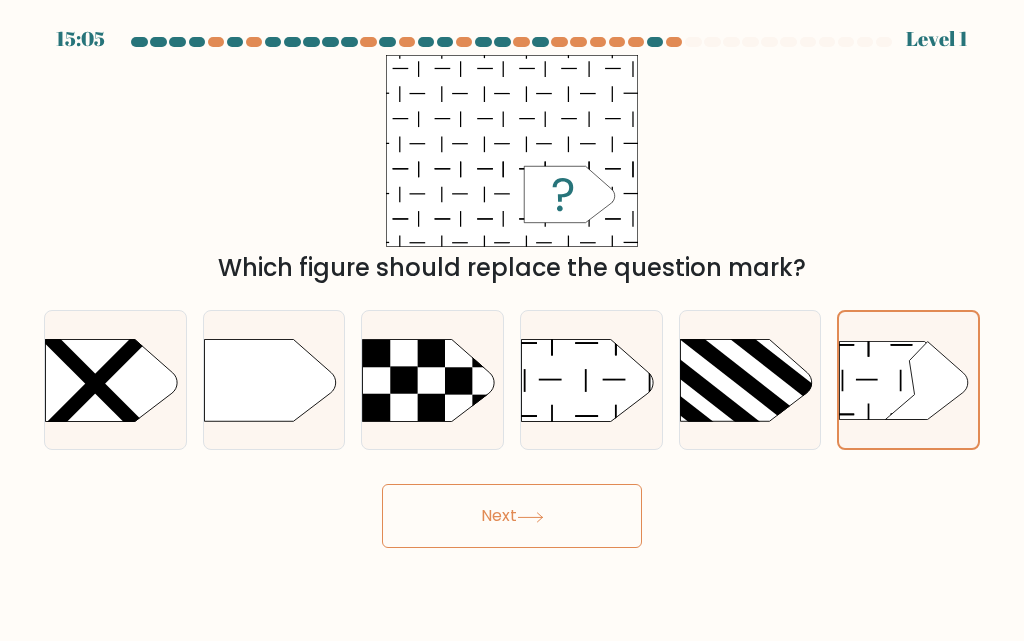 click on "Next" at bounding box center (512, 516) 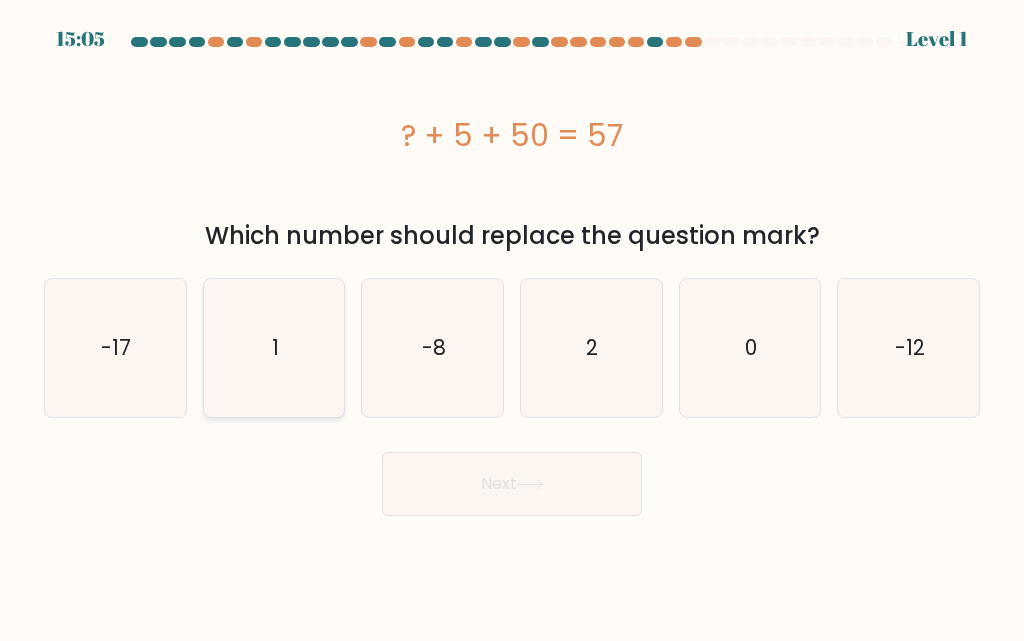 click on "1" 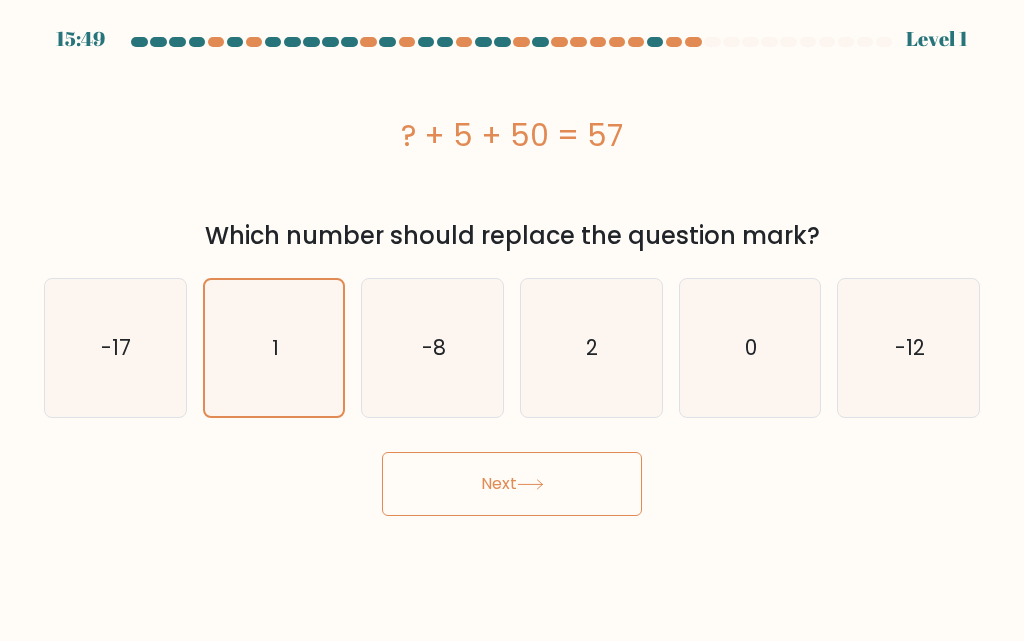 click on "Next" at bounding box center (512, 484) 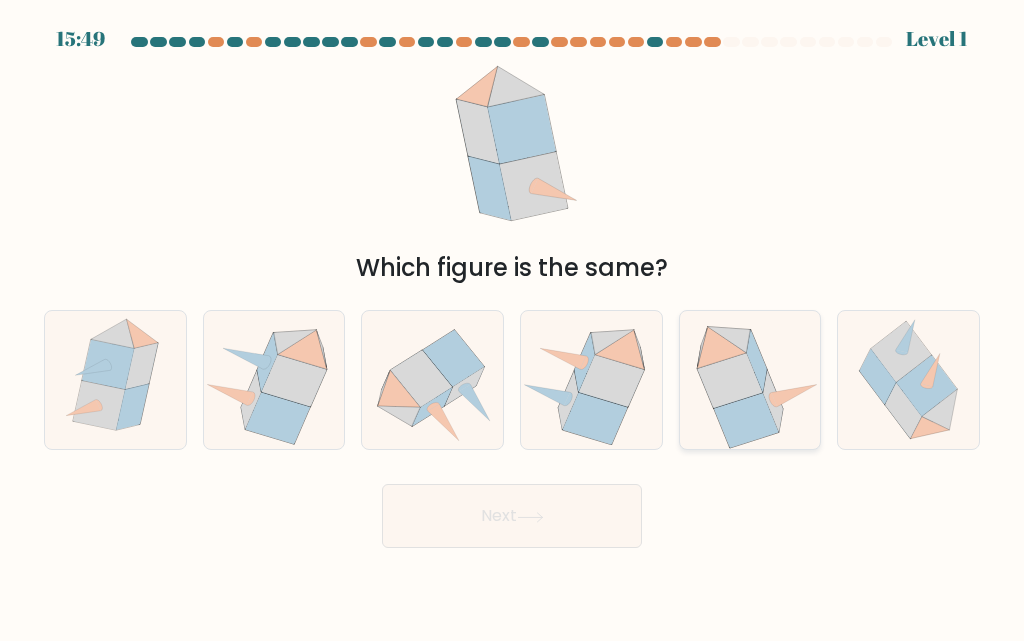 click 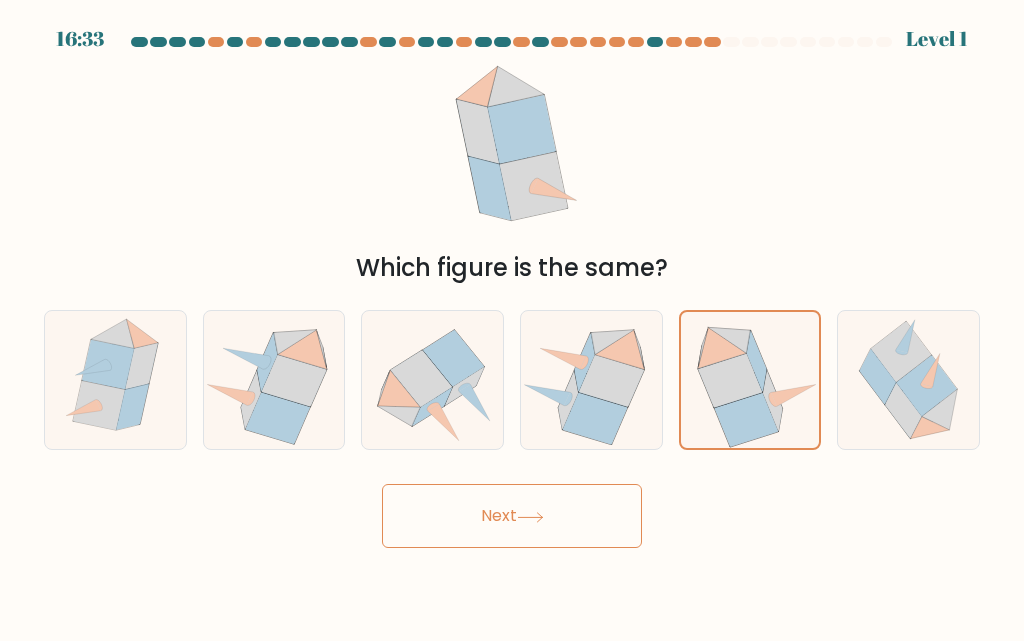 click on "Next" at bounding box center [512, 516] 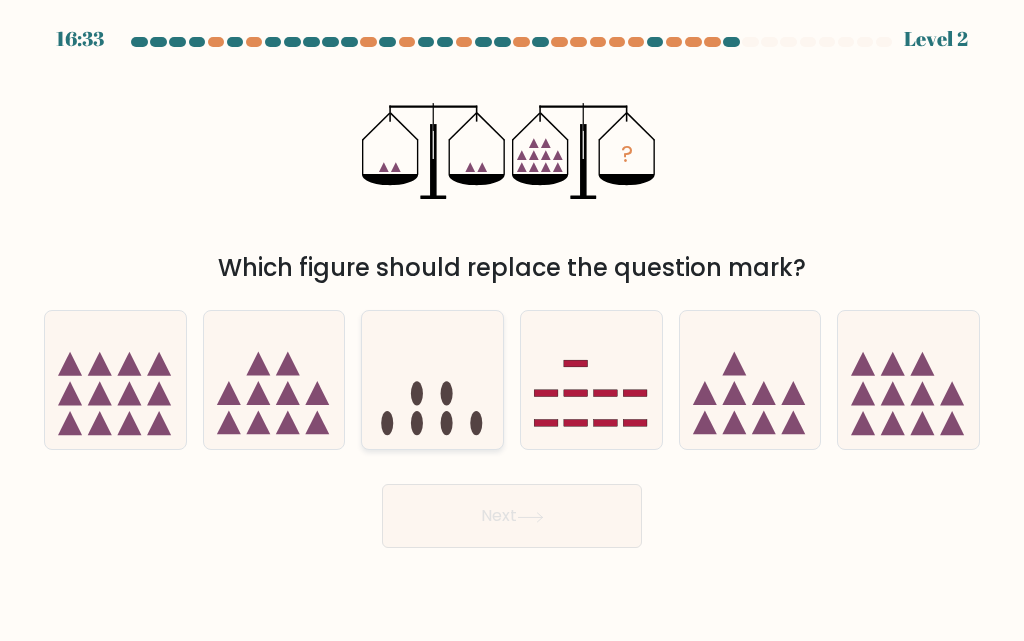 click 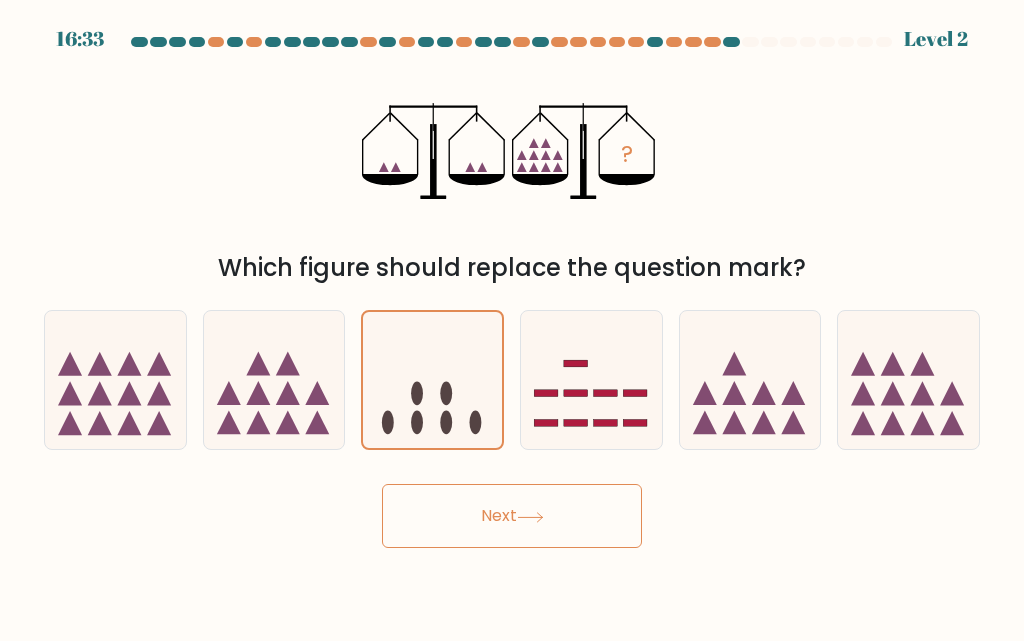 click on "Next" at bounding box center (512, 516) 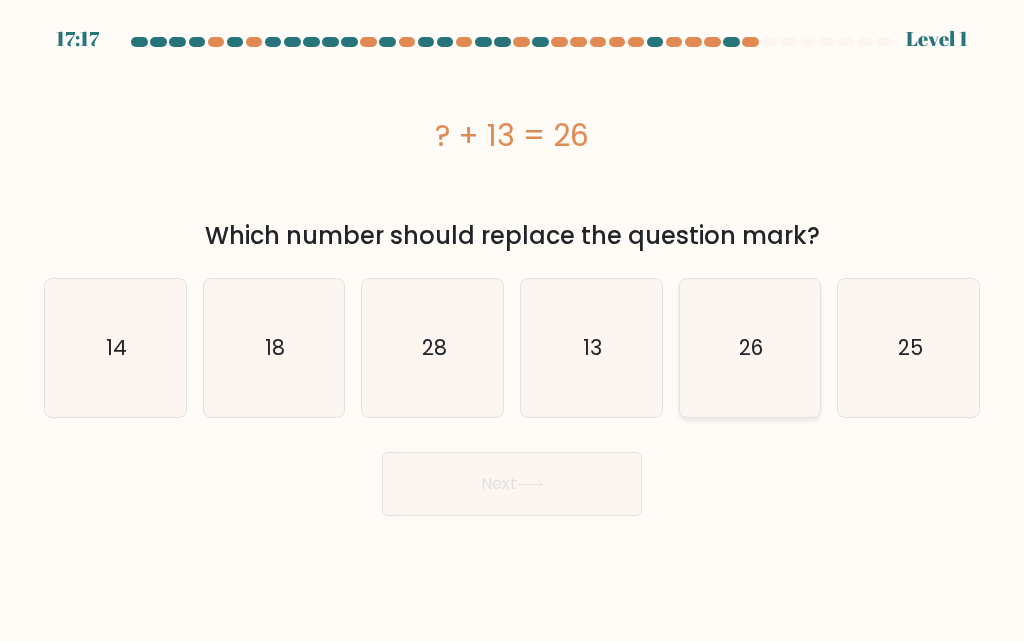 click on "26" 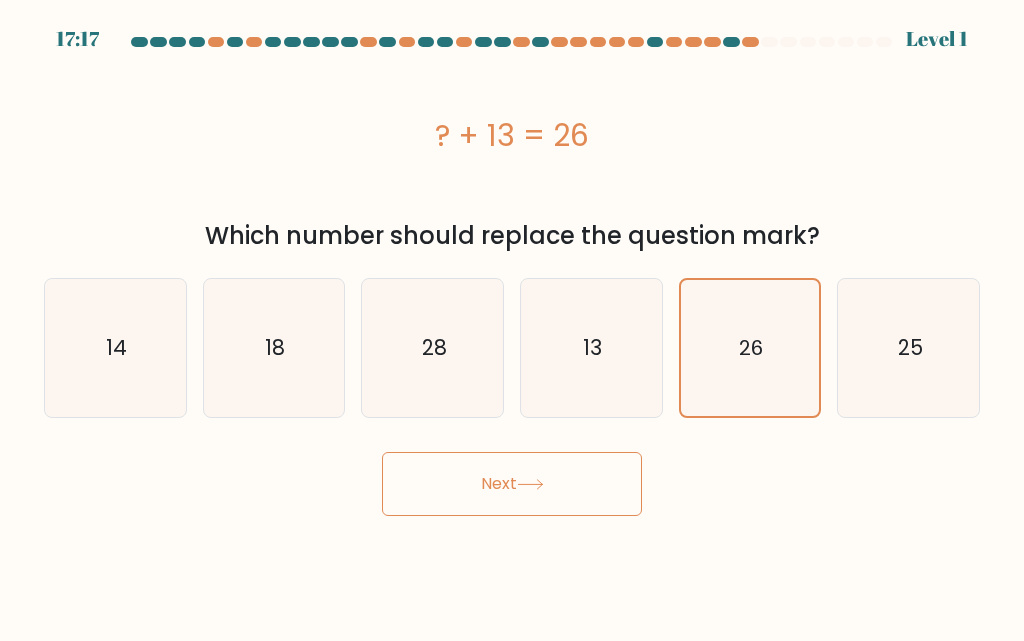 click on "Next" at bounding box center [512, 479] 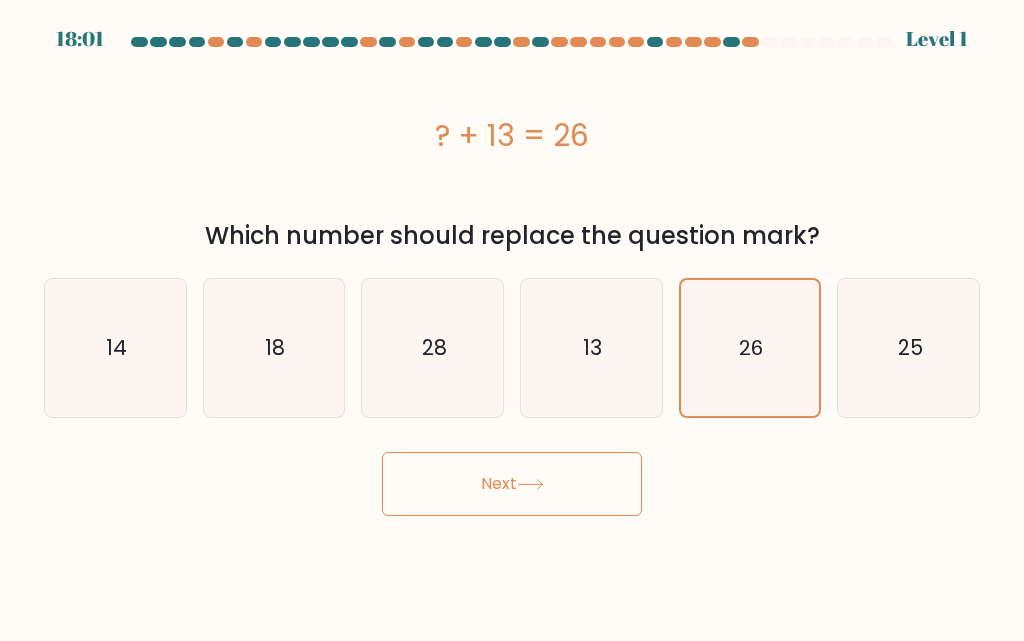 click on "Next" at bounding box center (512, 484) 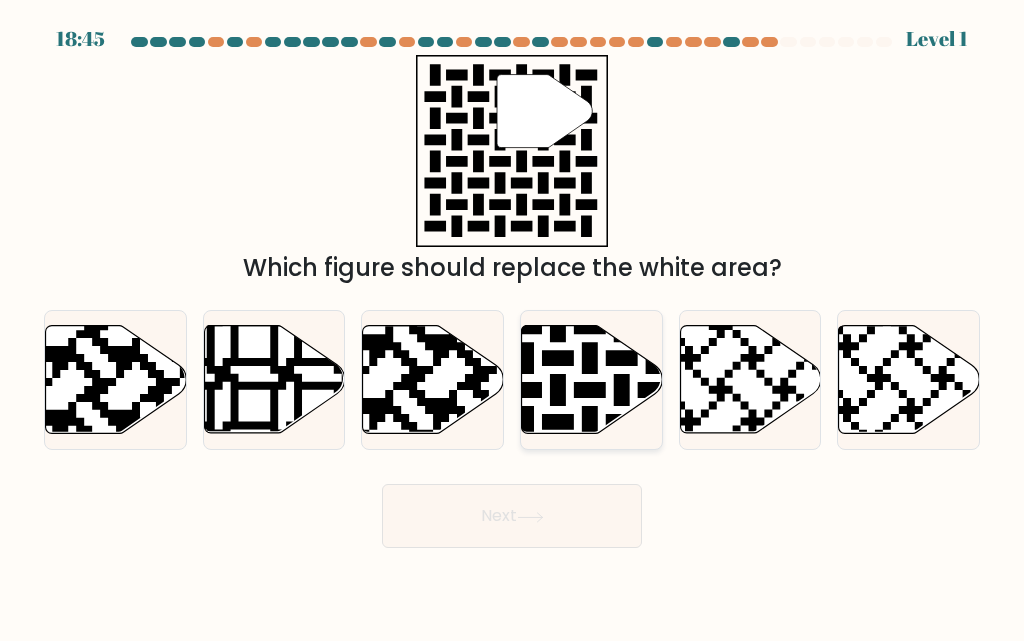 click 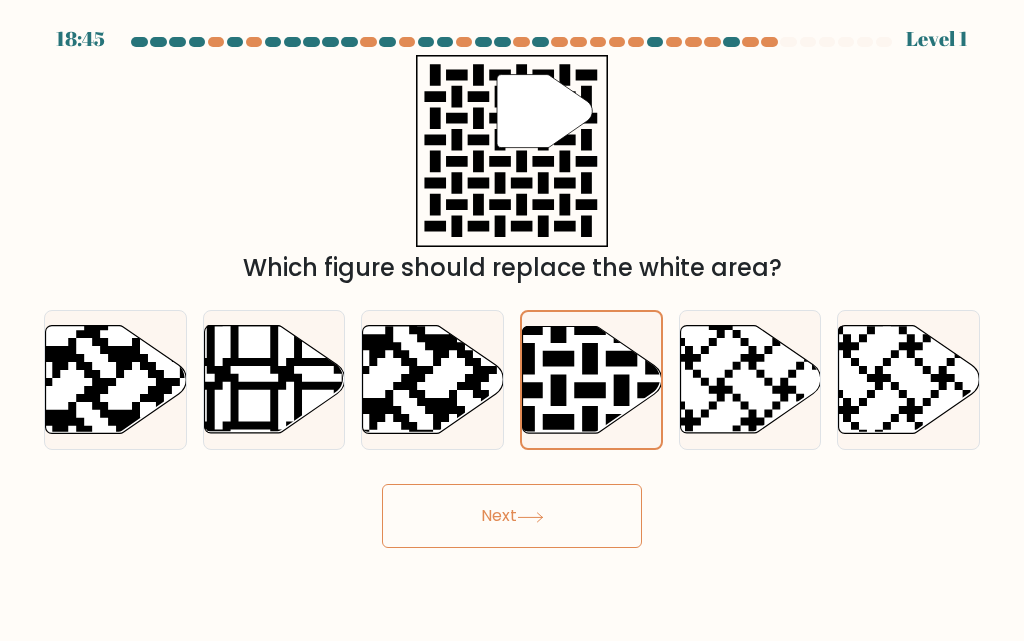 click on "Next" at bounding box center (512, 511) 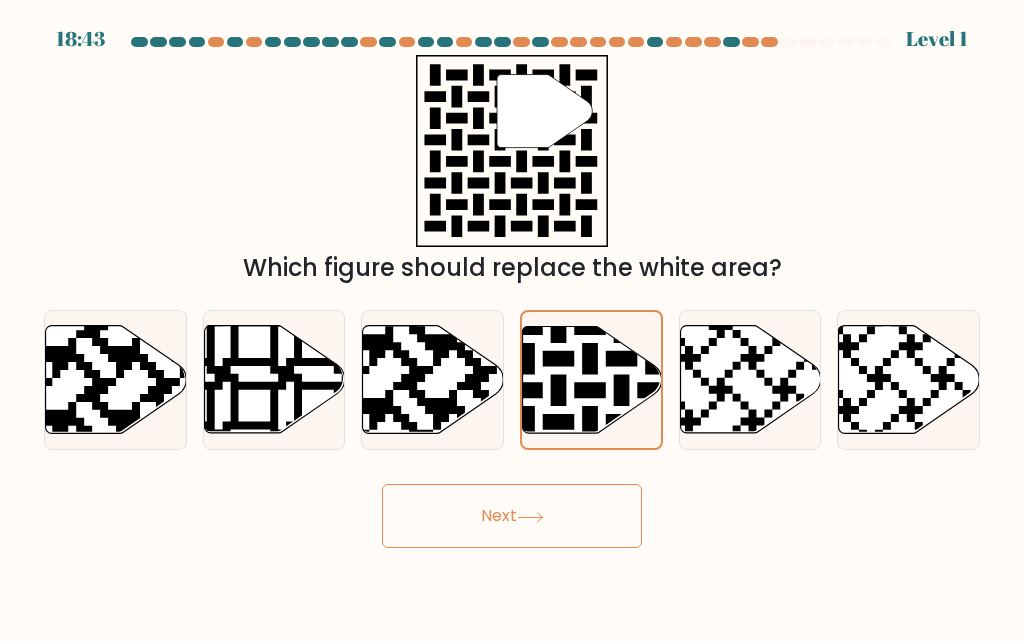 click on "Next" at bounding box center [512, 516] 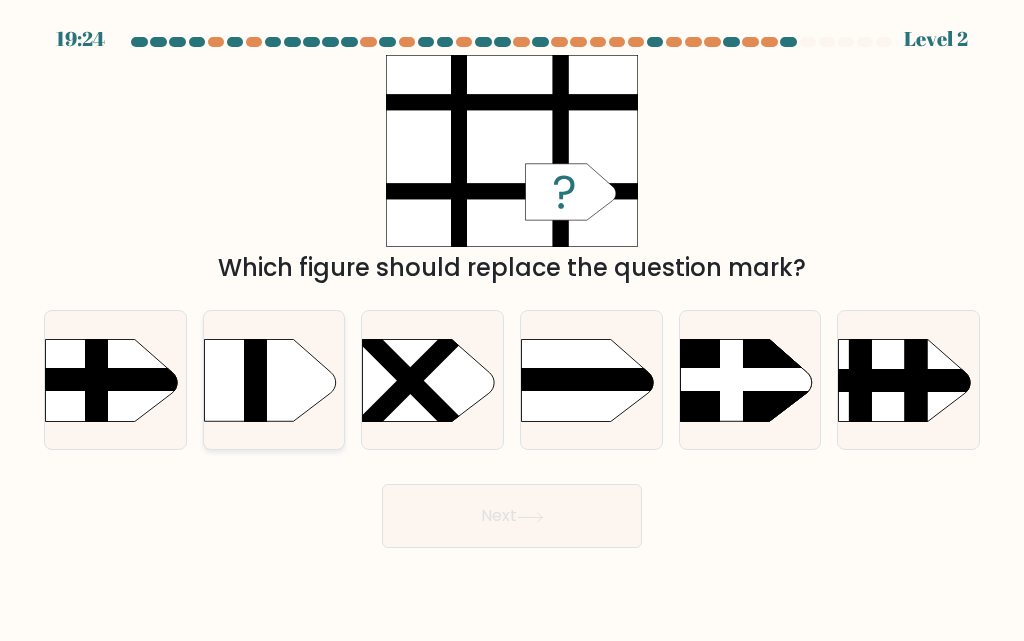 click 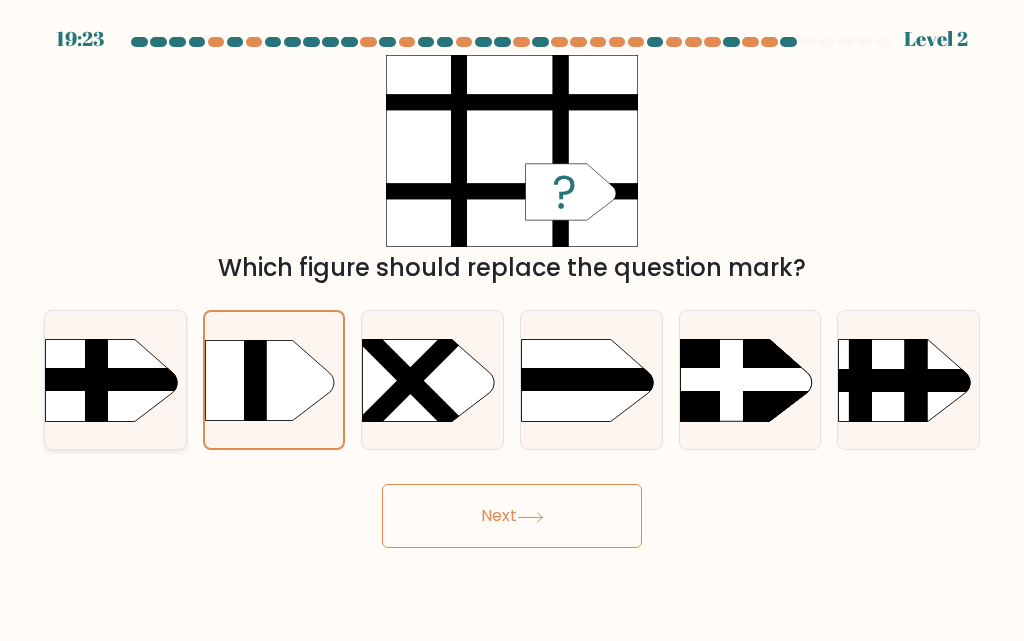 click 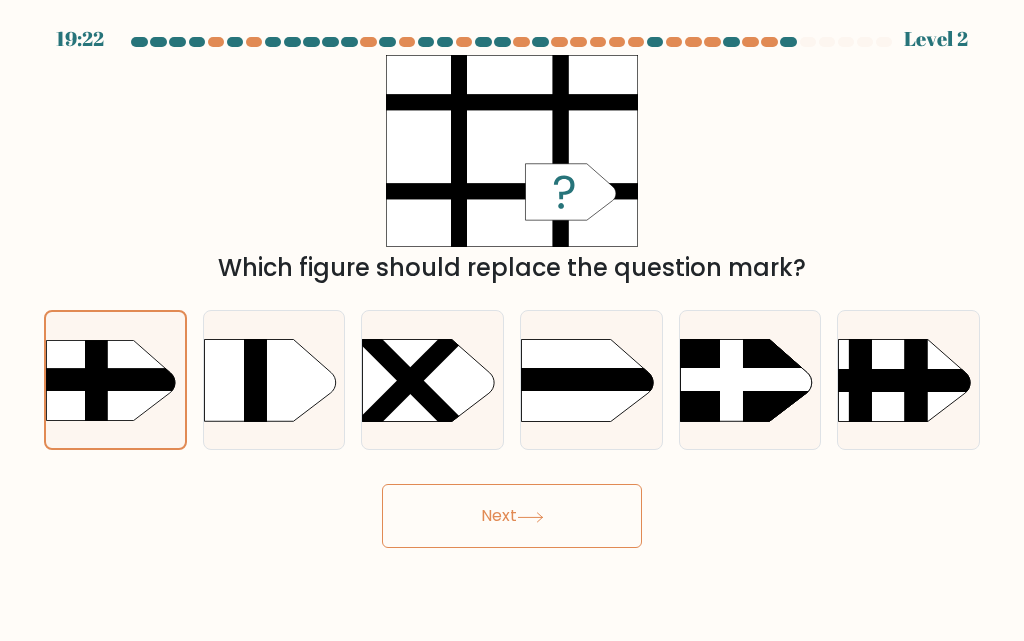 click on "Next" at bounding box center (512, 516) 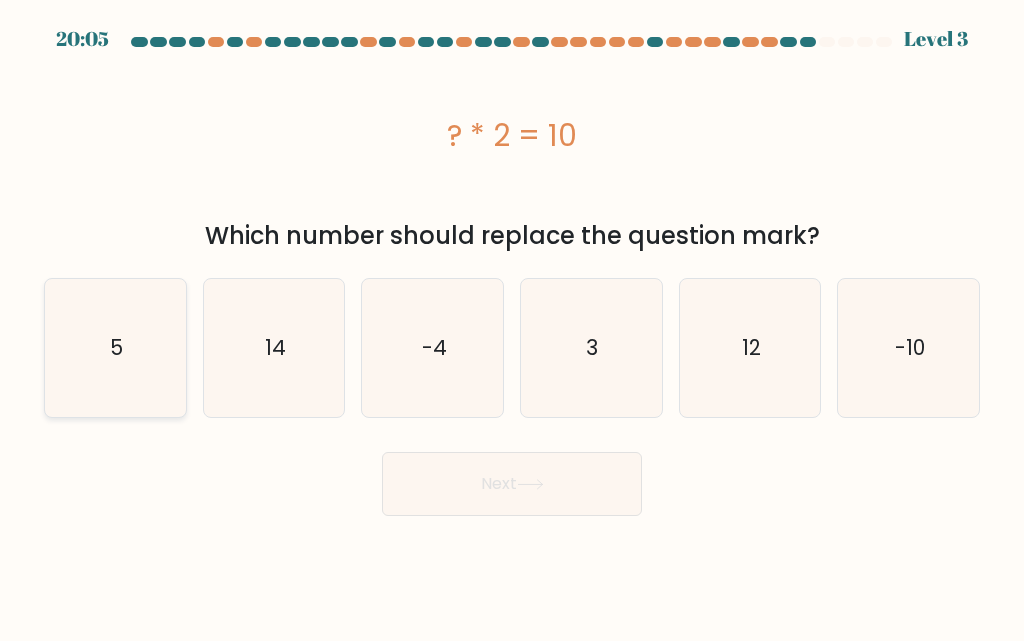 click on "5" 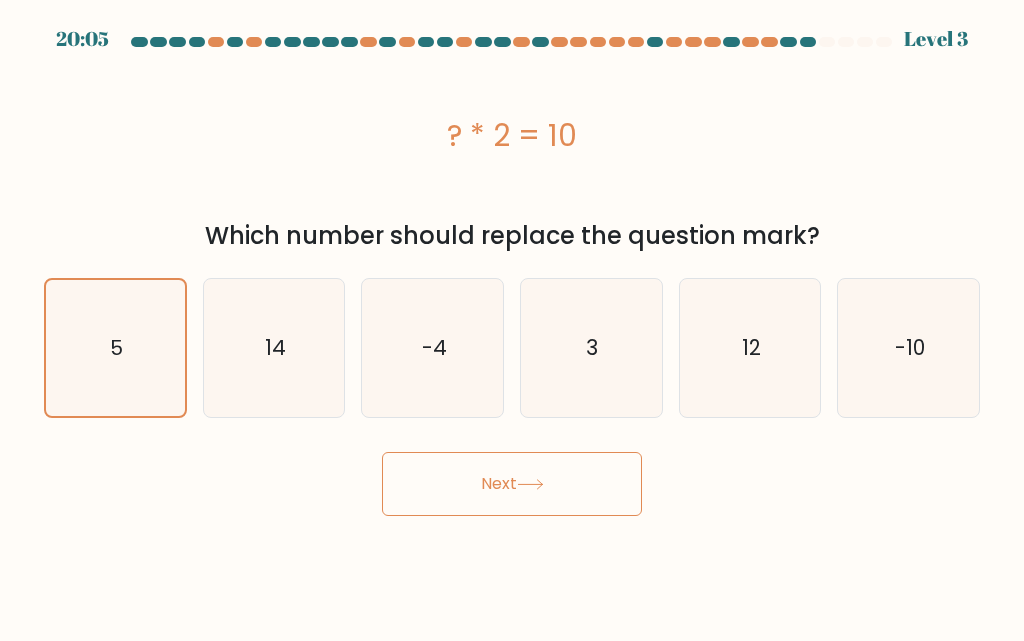 click on "Next" at bounding box center [512, 484] 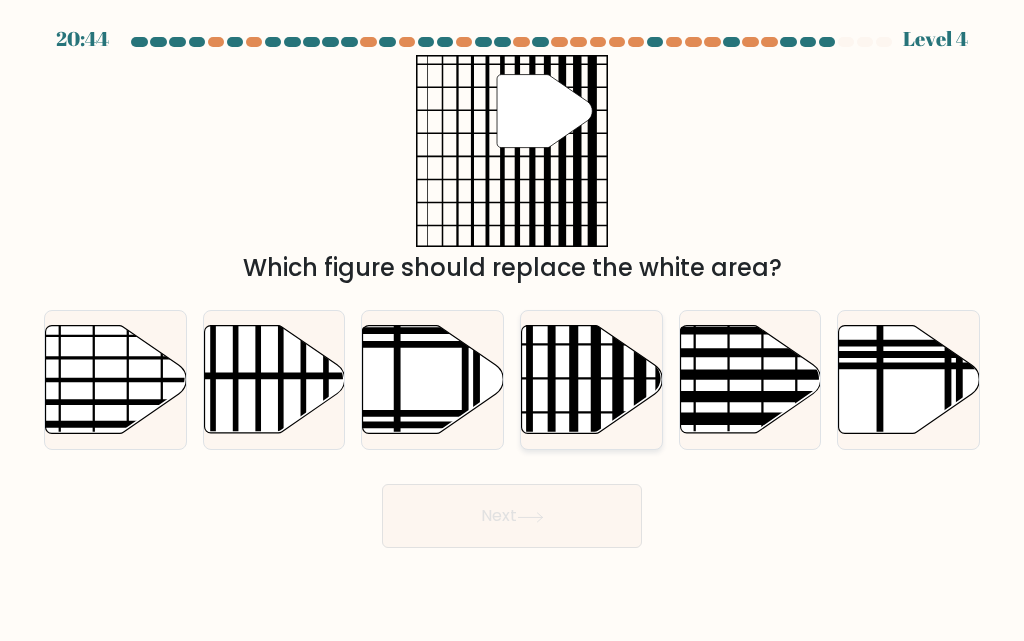 click 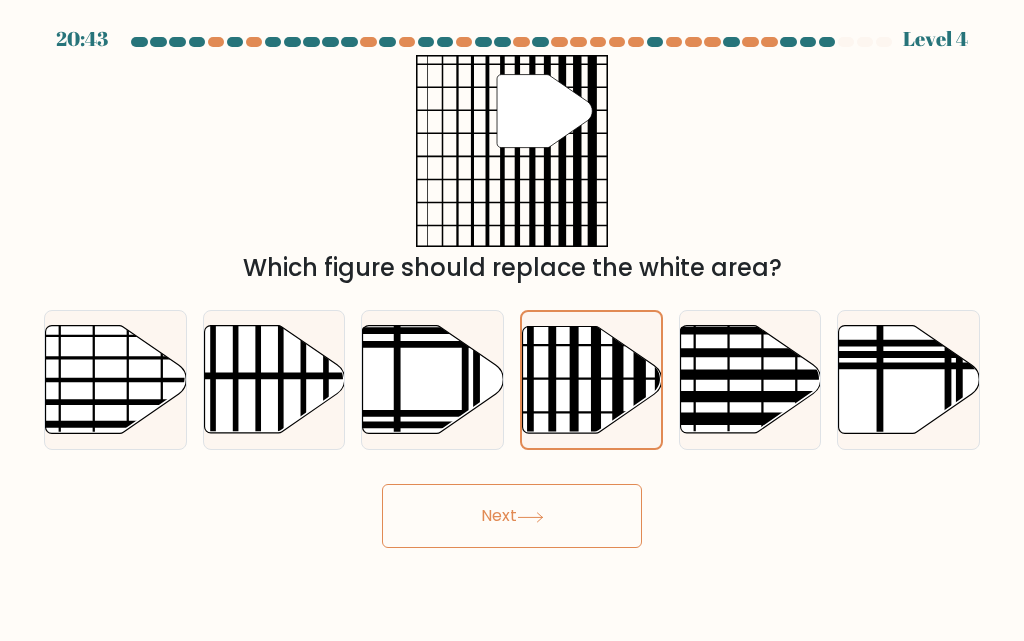 click on "Next" at bounding box center (512, 516) 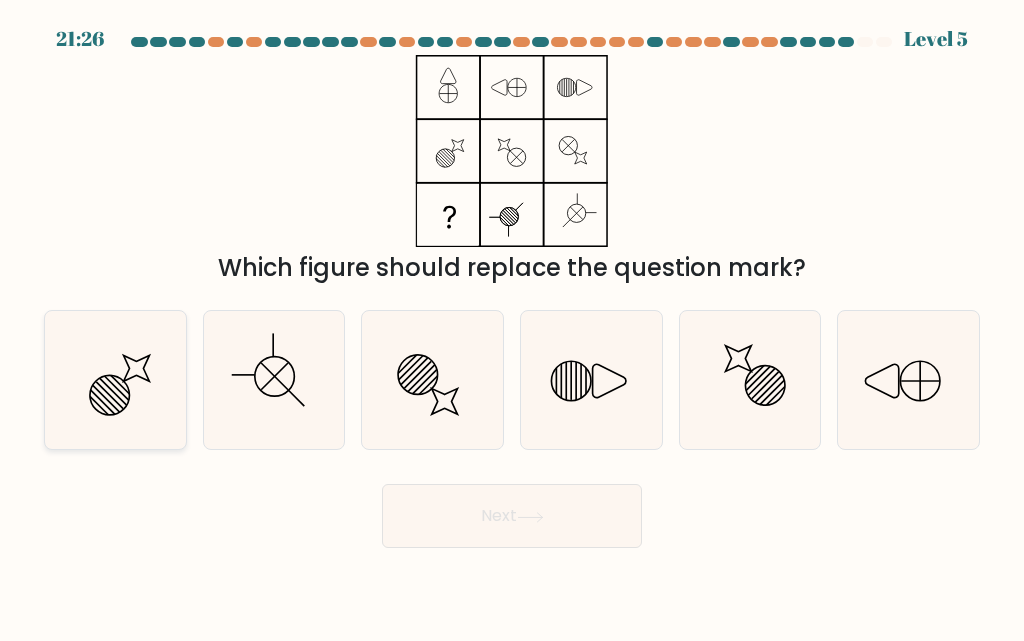 click 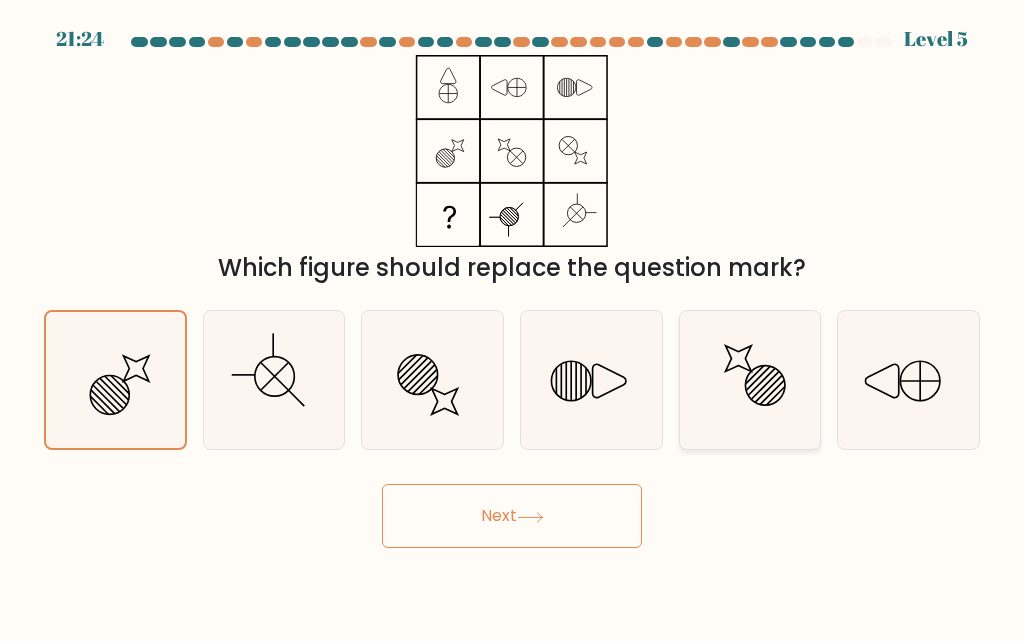 click 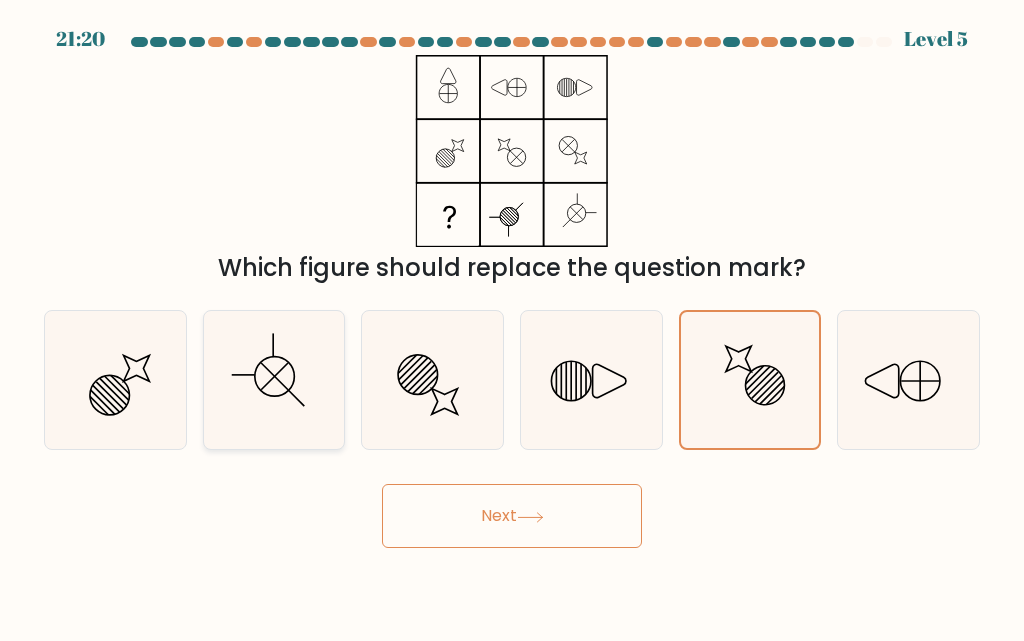 click 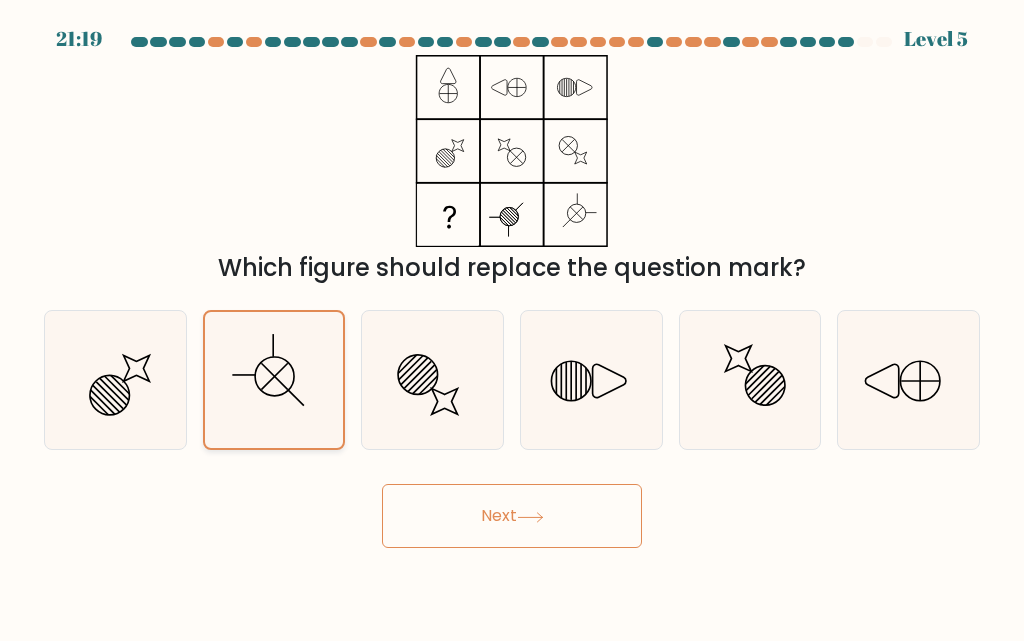 click 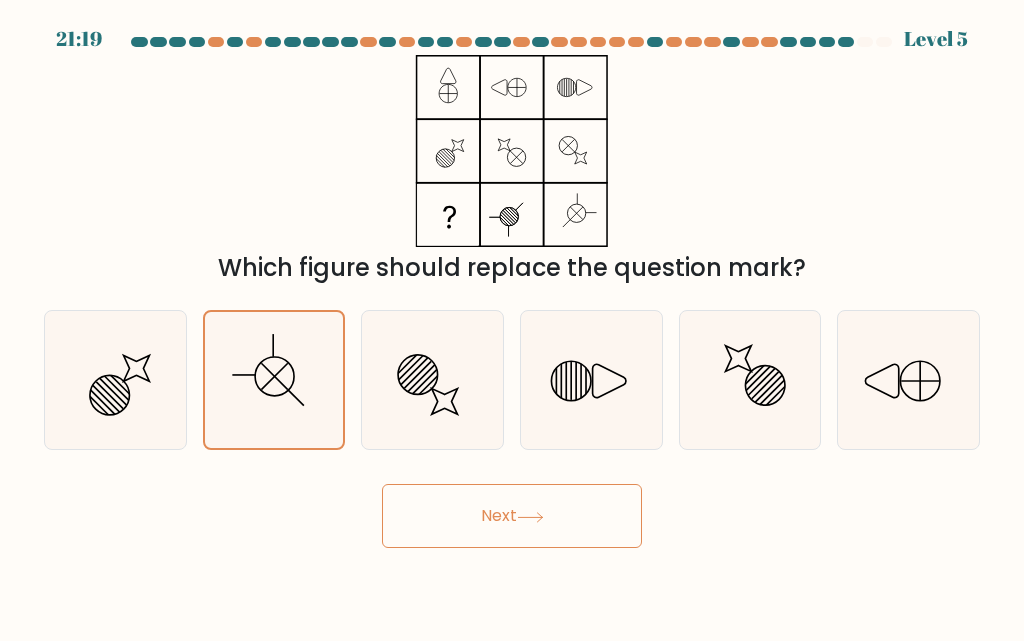 click on "Next" at bounding box center (512, 516) 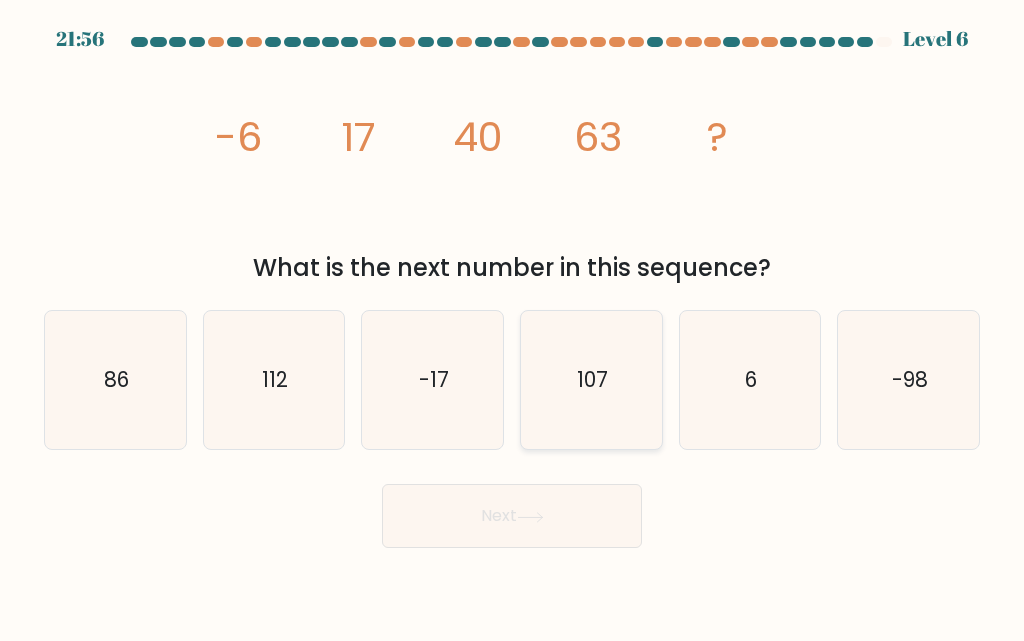 click on "107" 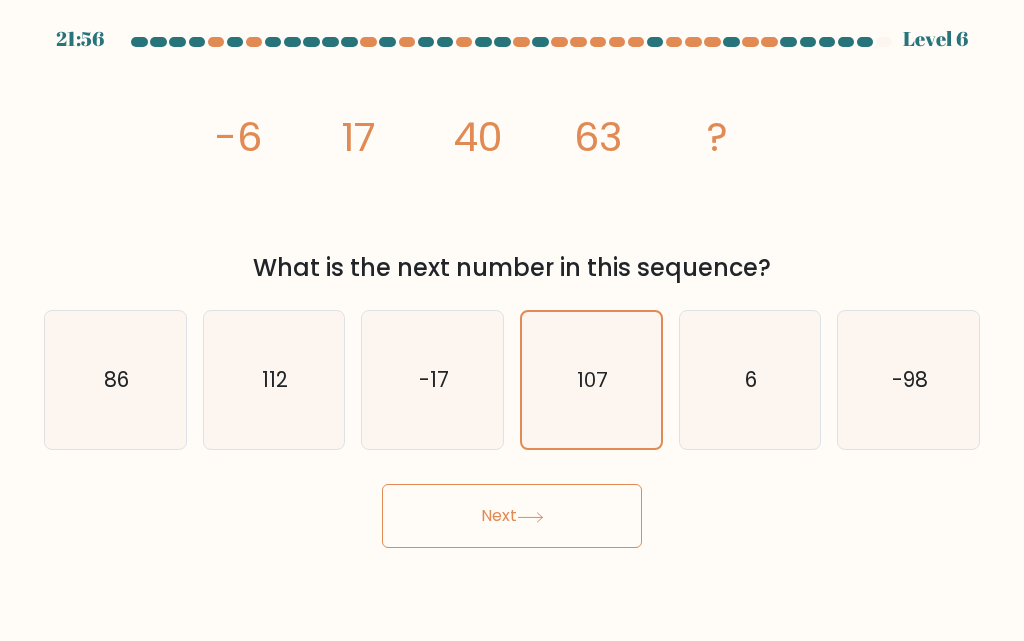 click on "Next" at bounding box center [512, 516] 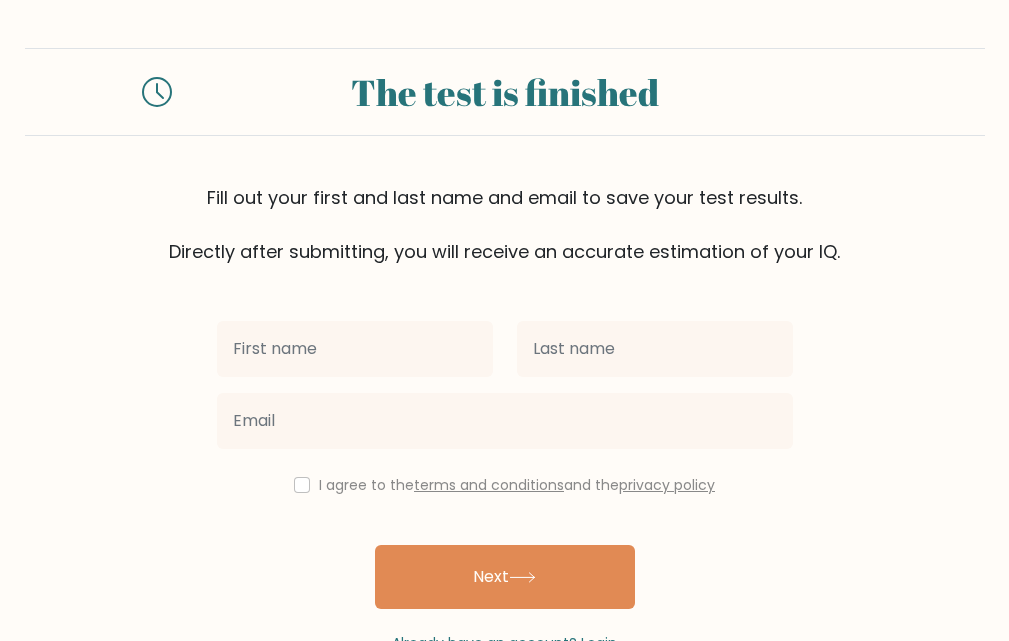 scroll, scrollTop: 61, scrollLeft: 0, axis: vertical 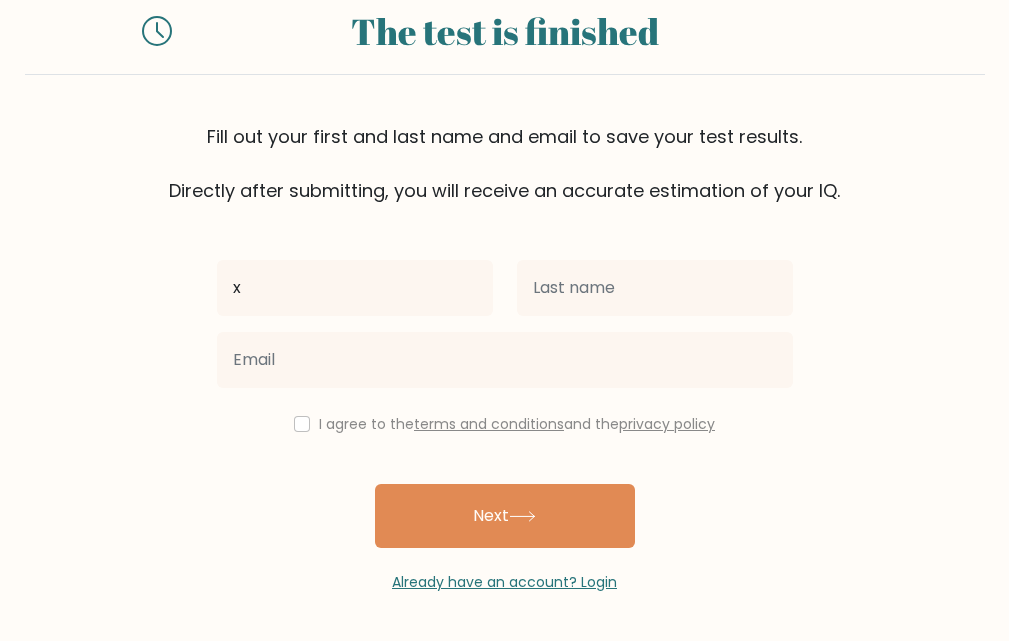 type on "x" 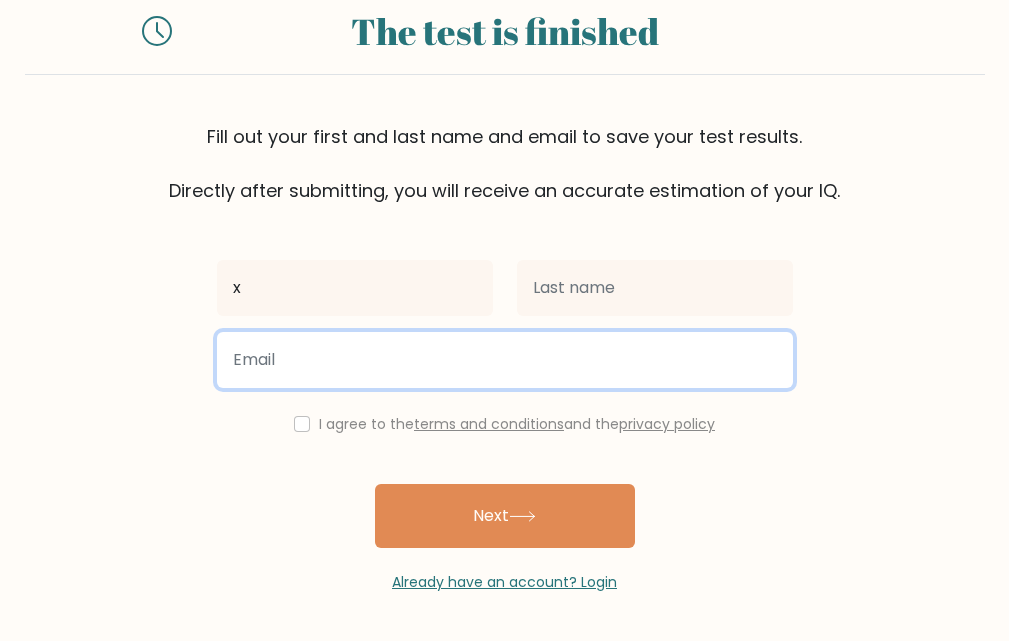 click at bounding box center (505, 360) 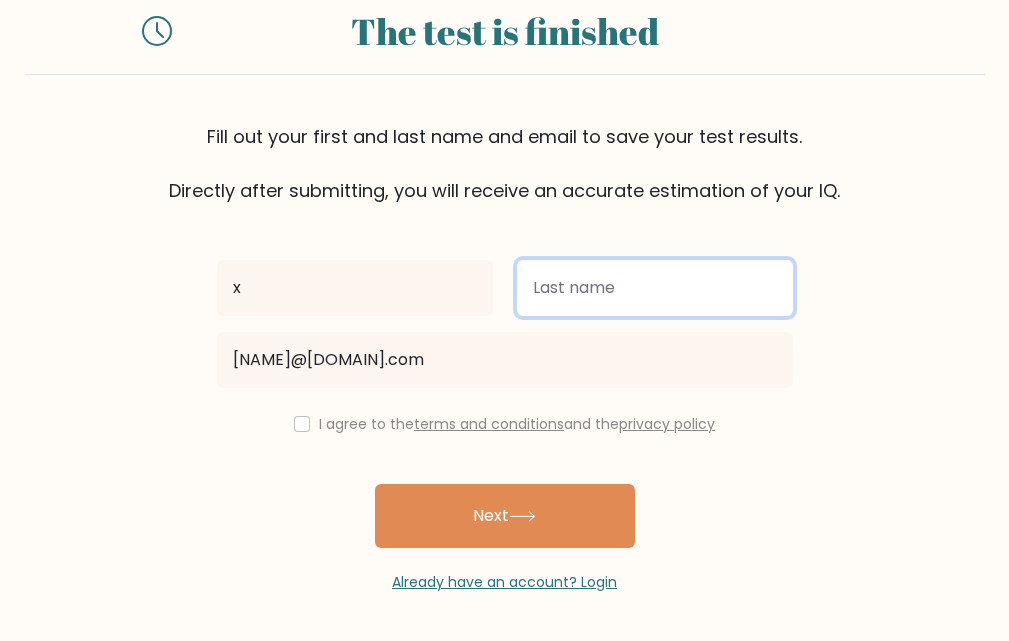 click at bounding box center (655, 288) 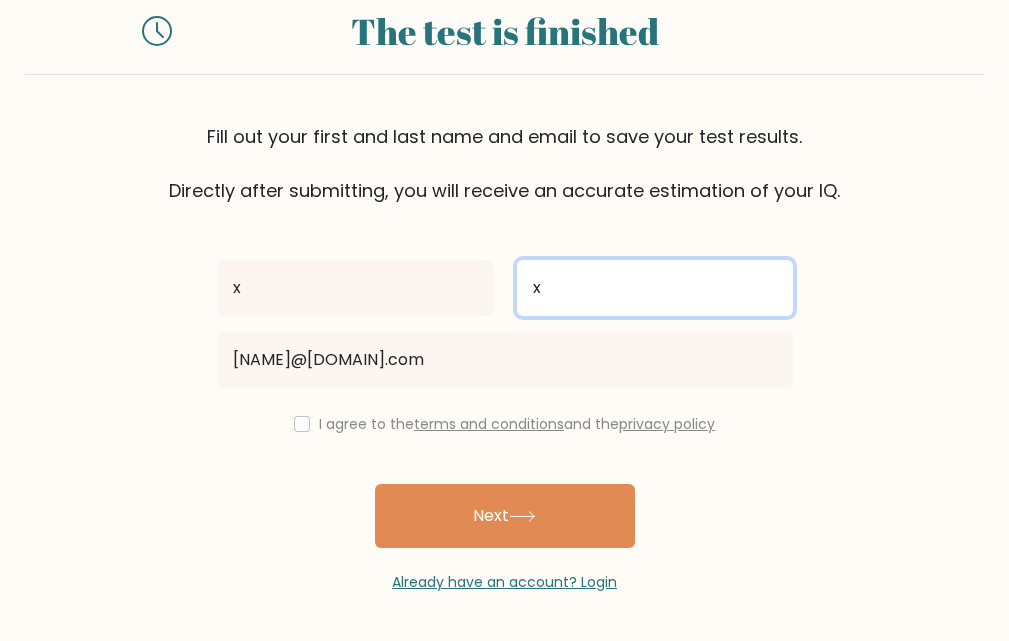 type on "x" 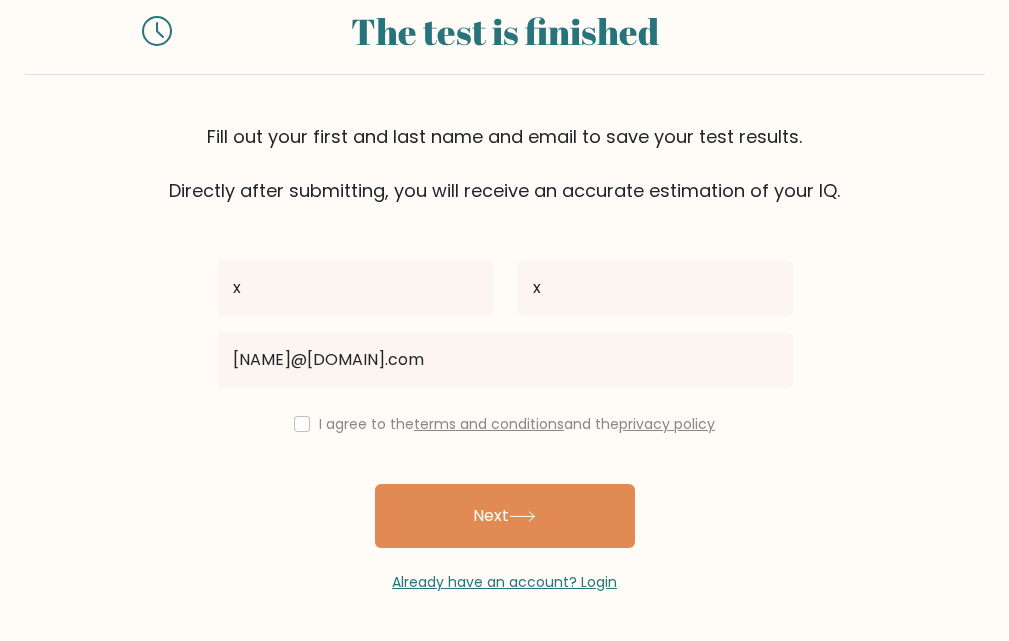 click on "terms and conditions" at bounding box center (489, 424) 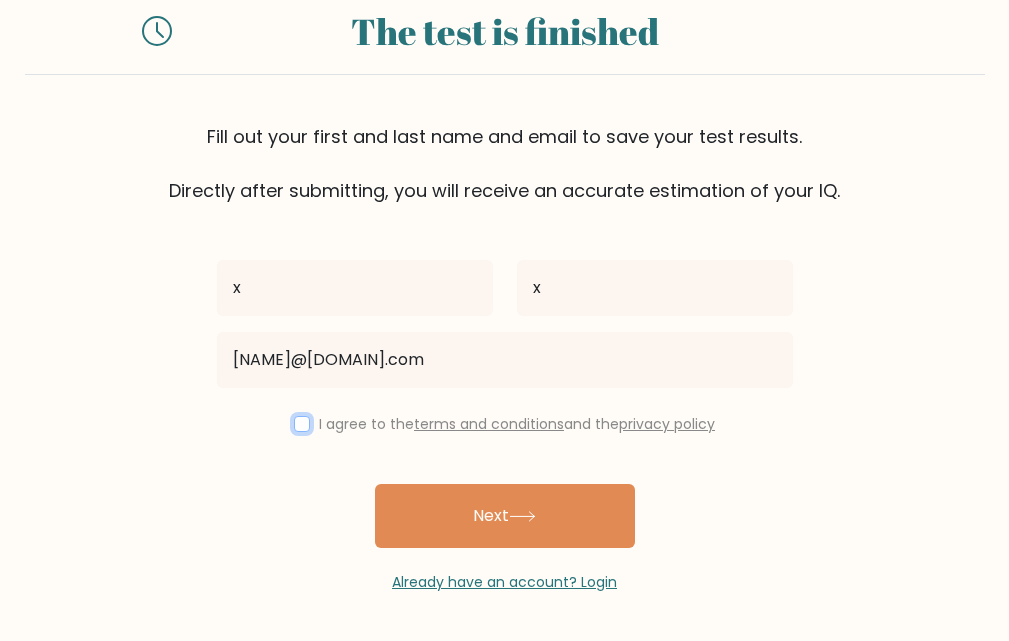 click at bounding box center [302, 424] 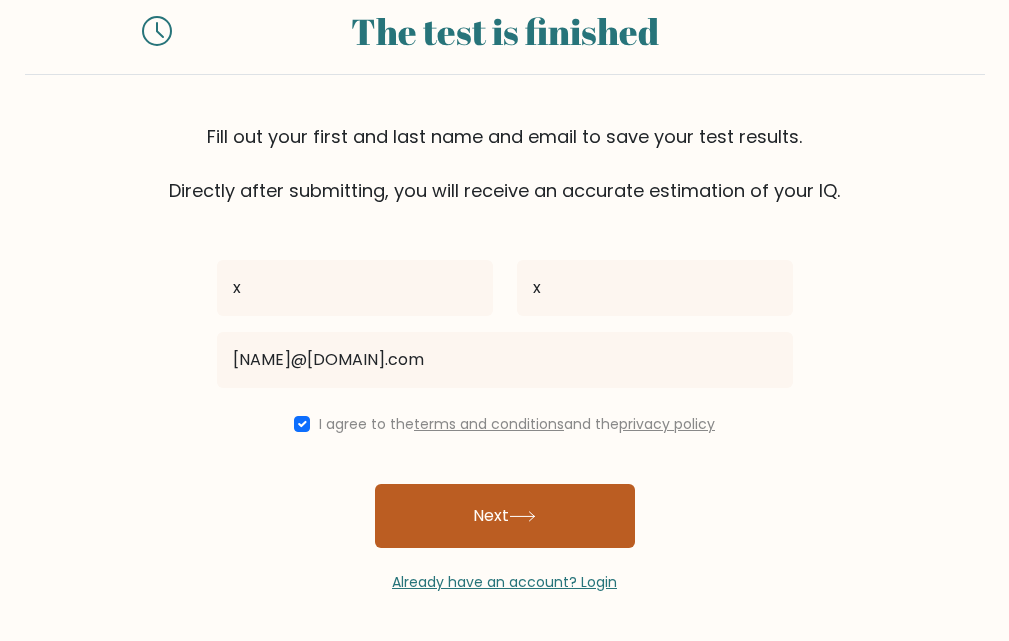 click on "Next" at bounding box center [505, 516] 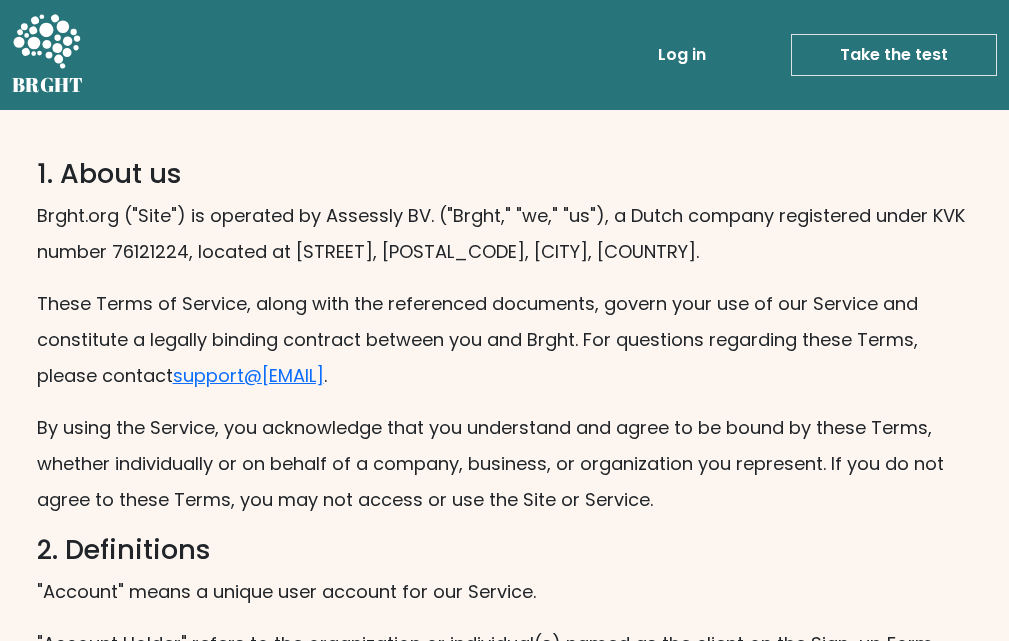 scroll, scrollTop: 0, scrollLeft: 0, axis: both 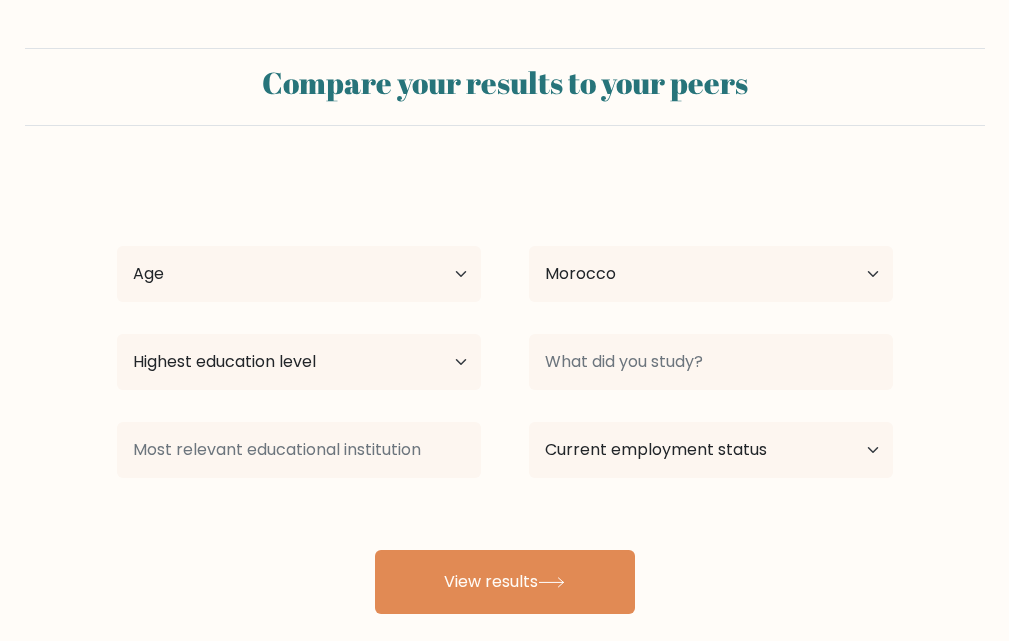 select on "MA" 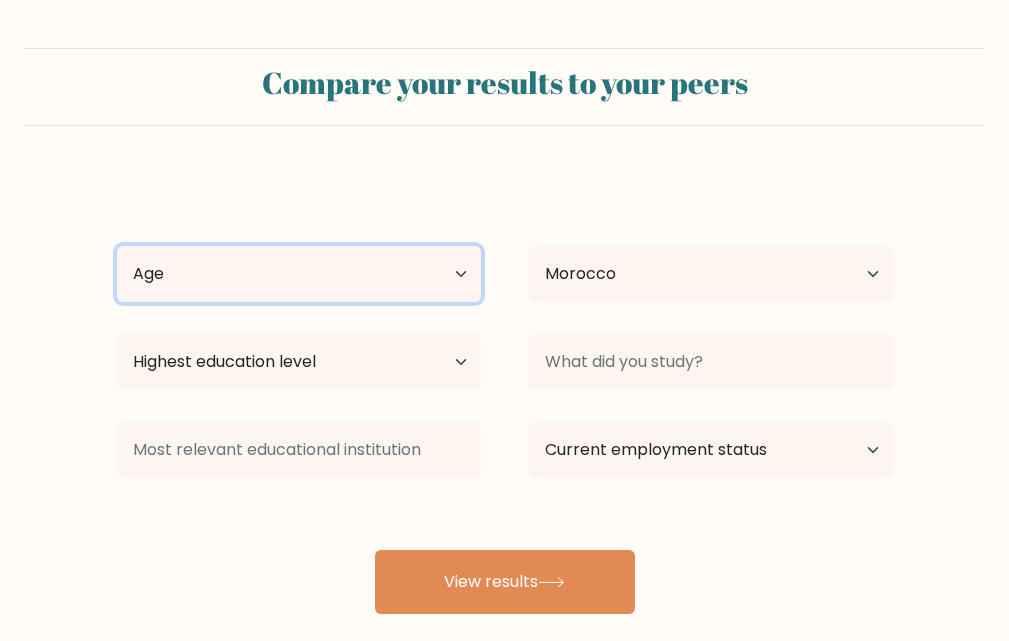 click on "Age
Under 18 years old
18-24 years old
25-34 years old
35-44 years old
45-54 years old
55-64 years old
65 years old and above" at bounding box center [299, 274] 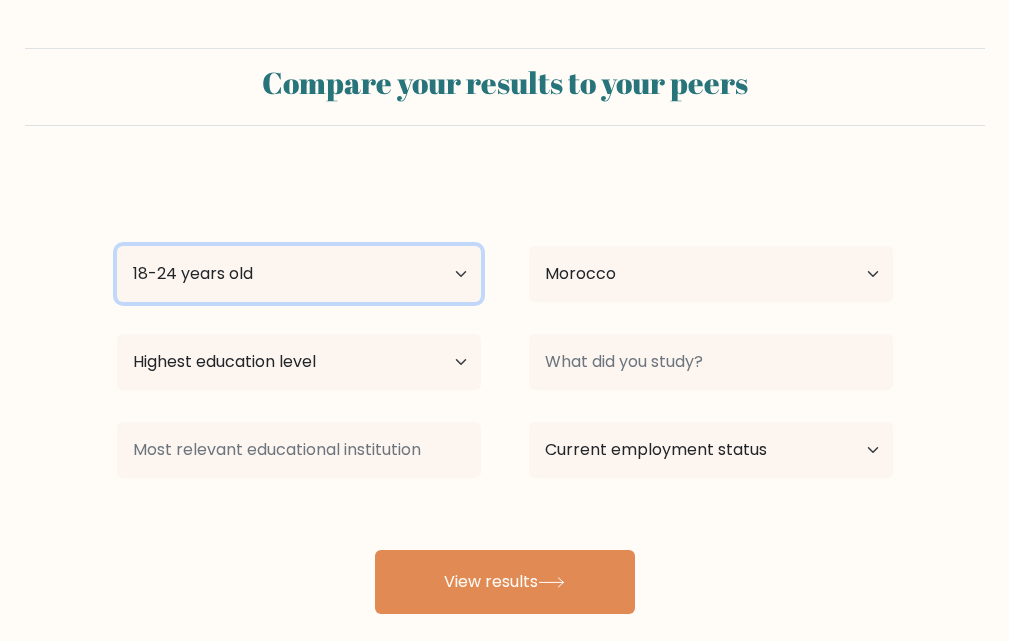 click on "Age
Under 18 years old
18-24 years old
25-34 years old
35-44 years old
45-54 years old
55-64 years old
65 years old and above" at bounding box center [299, 274] 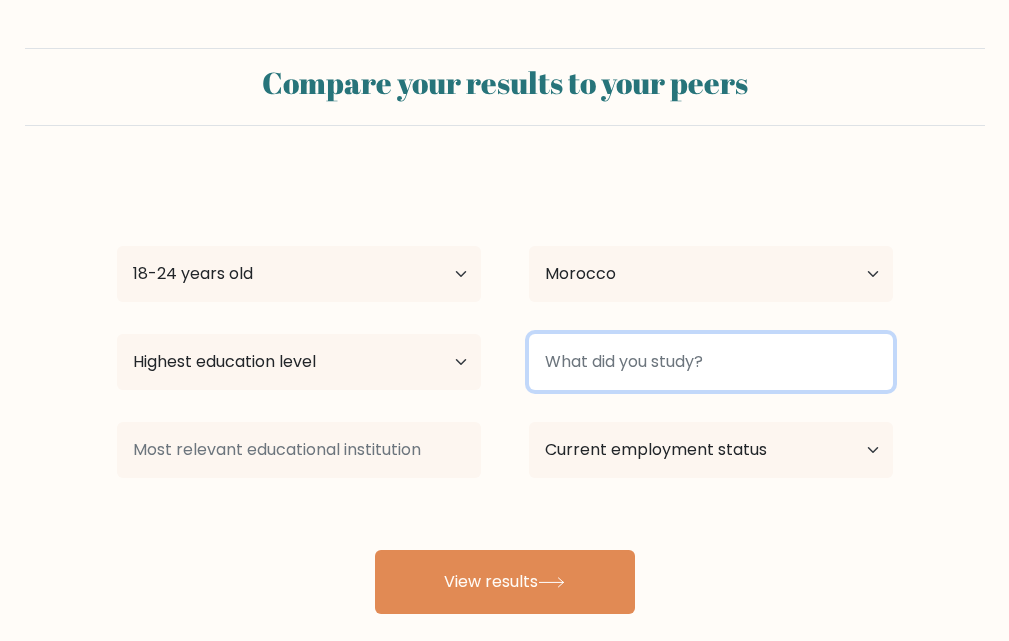 click at bounding box center (711, 362) 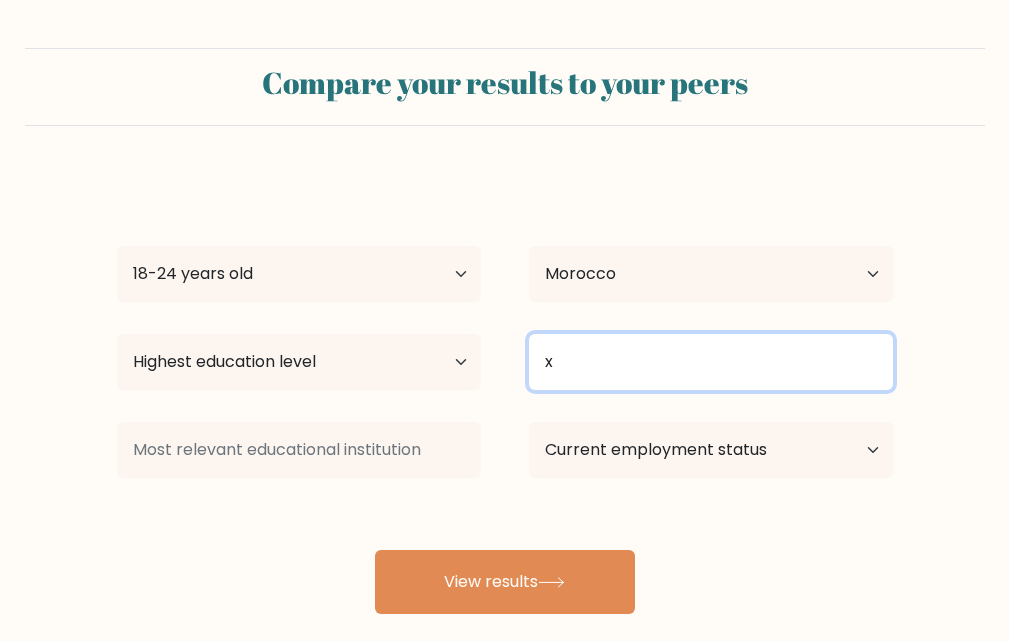 type on "x" 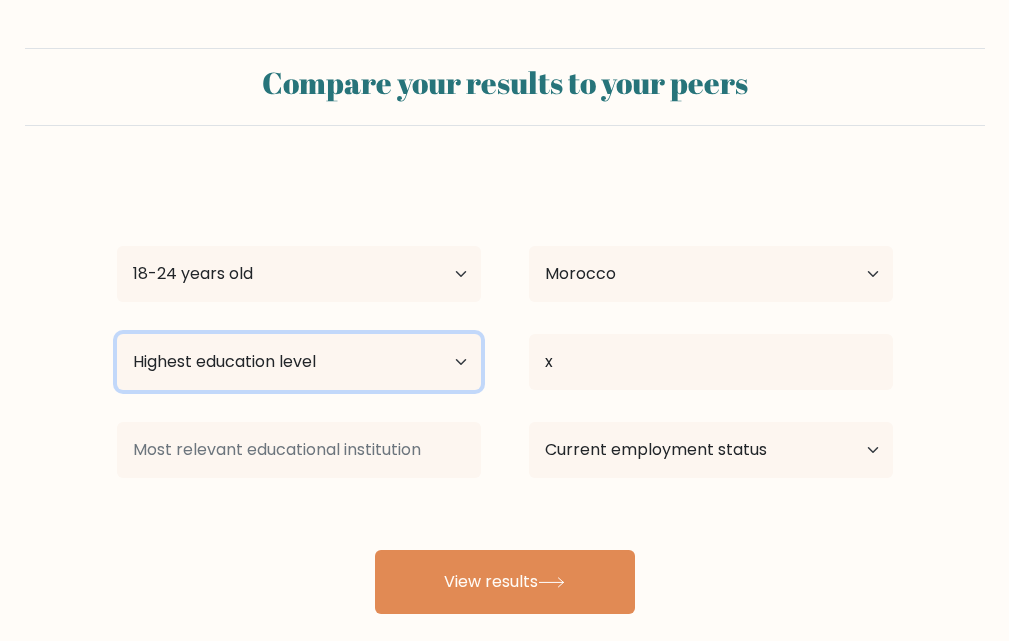 click on "Highest education level
No schooling
Primary
Lower Secondary
Upper Secondary
Occupation Specific
Bachelor's degree
Master's degree
Doctoral degree" at bounding box center [299, 362] 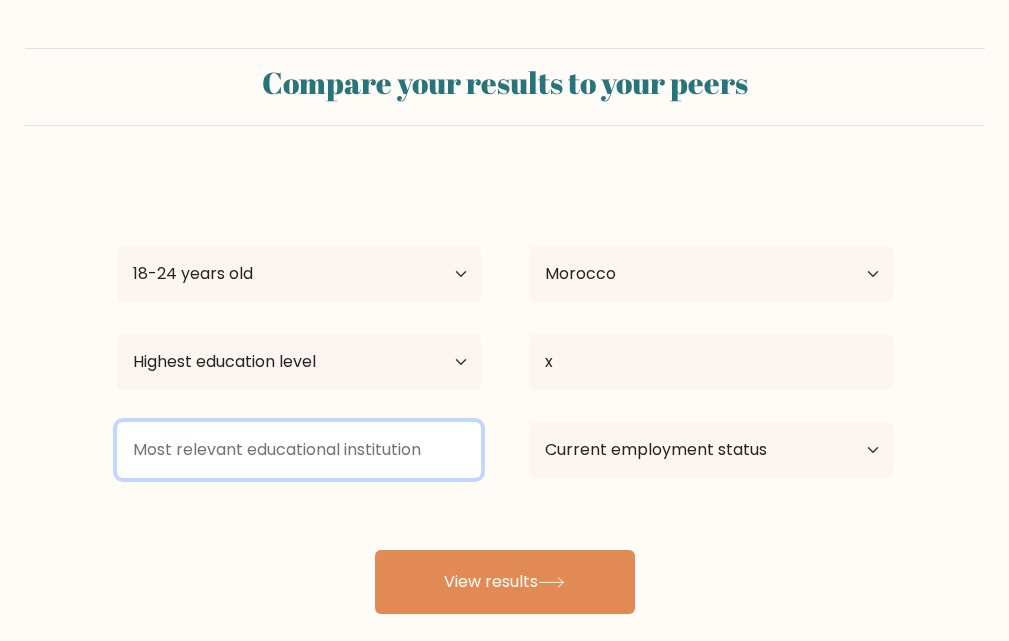 click at bounding box center (299, 450) 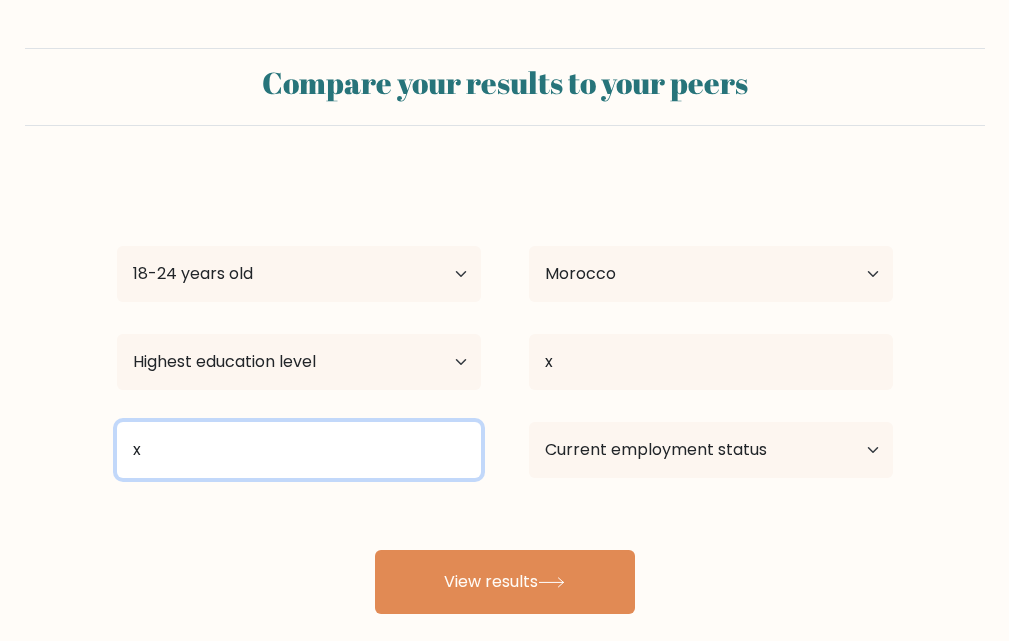 scroll, scrollTop: 100, scrollLeft: 0, axis: vertical 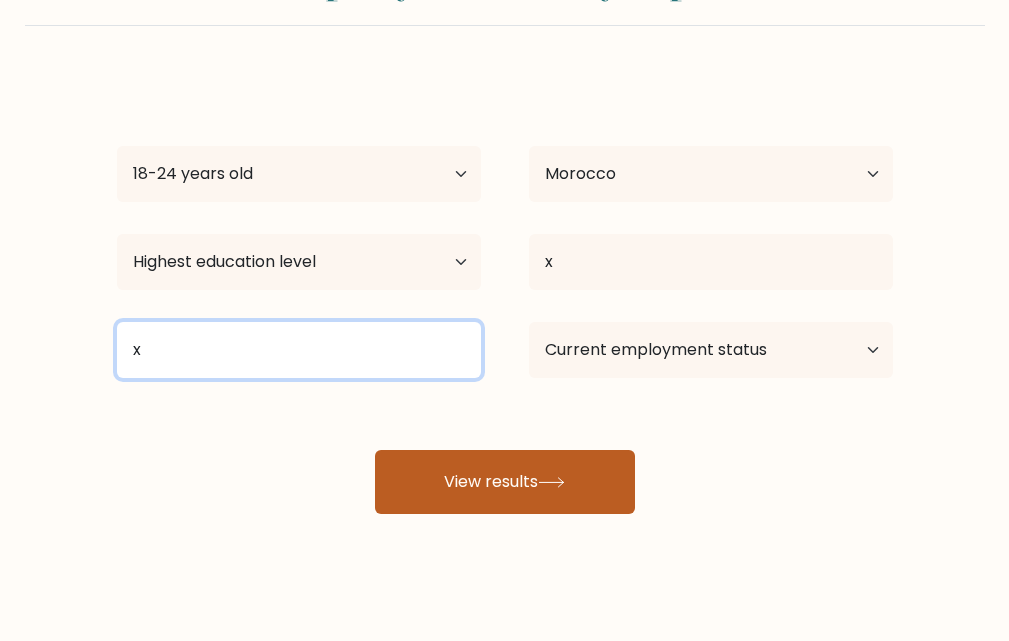 type on "x" 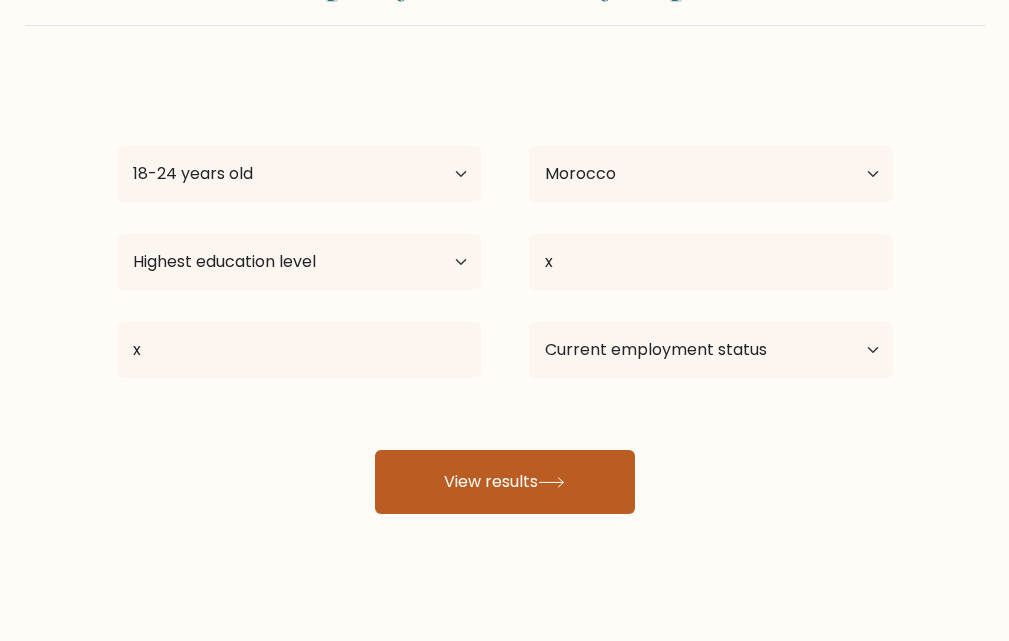 click on "View results" at bounding box center (505, 482) 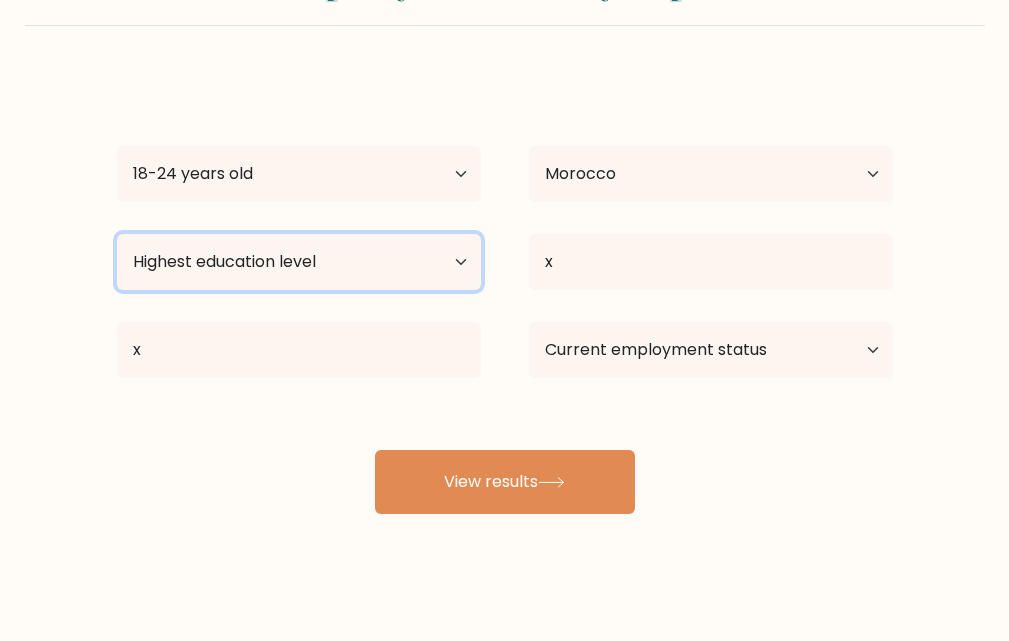 drag, startPoint x: 457, startPoint y: 254, endPoint x: 432, endPoint y: 263, distance: 26.57066 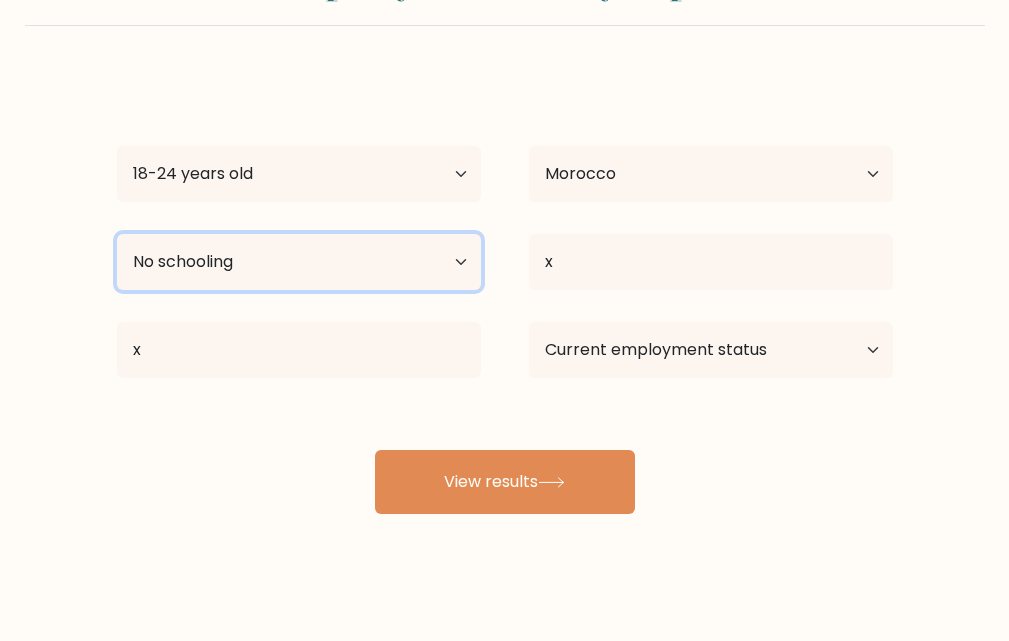 click on "Highest education level
No schooling
Primary
Lower Secondary
Upper Secondary
Occupation Specific
Bachelor's degree
Master's degree
Doctoral degree" at bounding box center (299, 262) 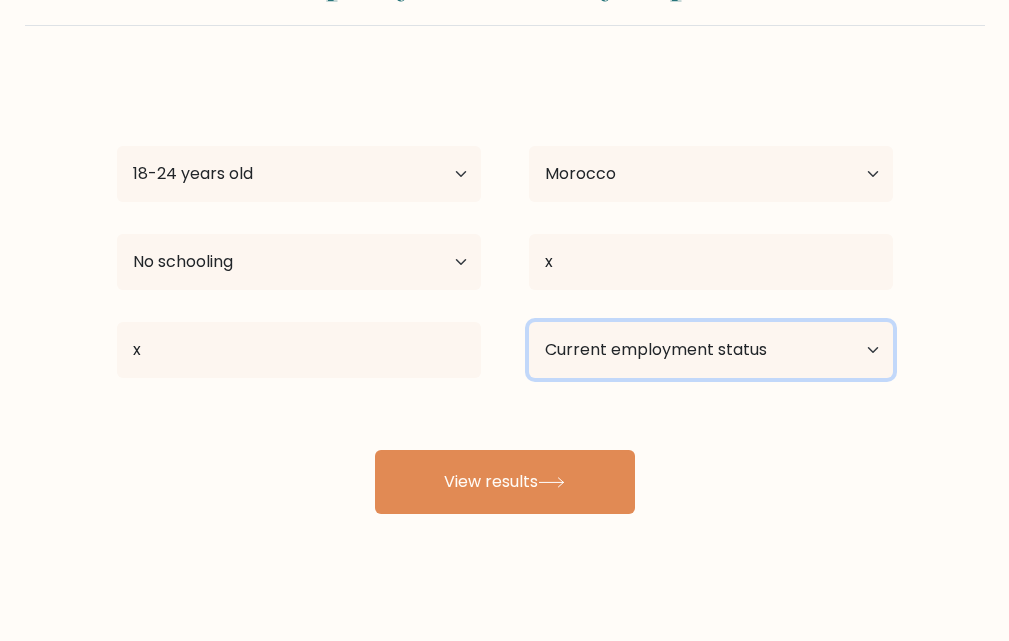 click on "Current employment status
Employed
Student
Retired
Other / prefer not to answer" at bounding box center (711, 350) 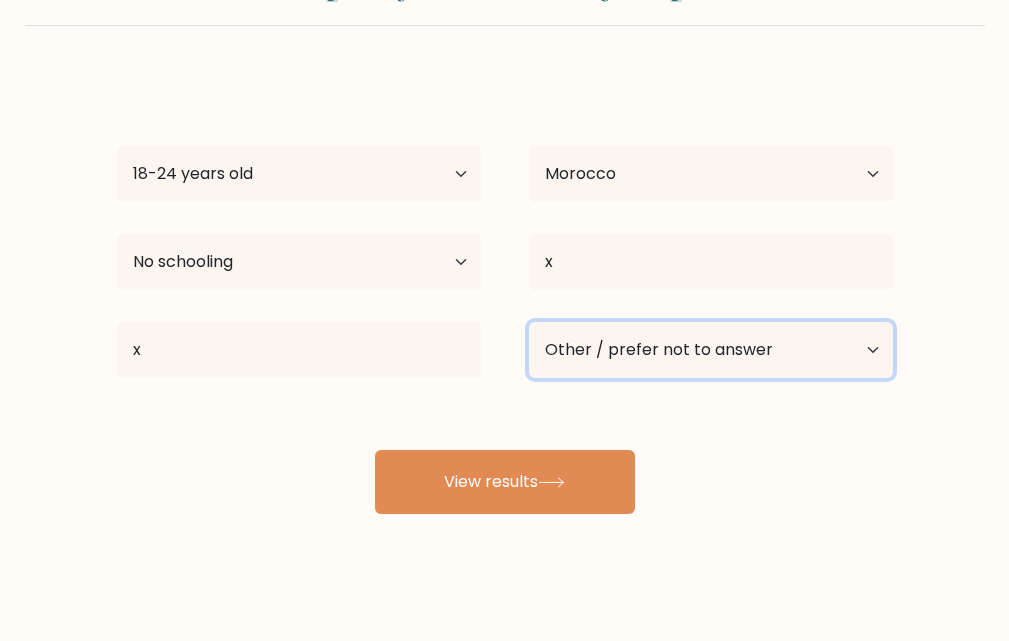 click on "Current employment status
Employed
Student
Retired
Other / prefer not to answer" at bounding box center (711, 350) 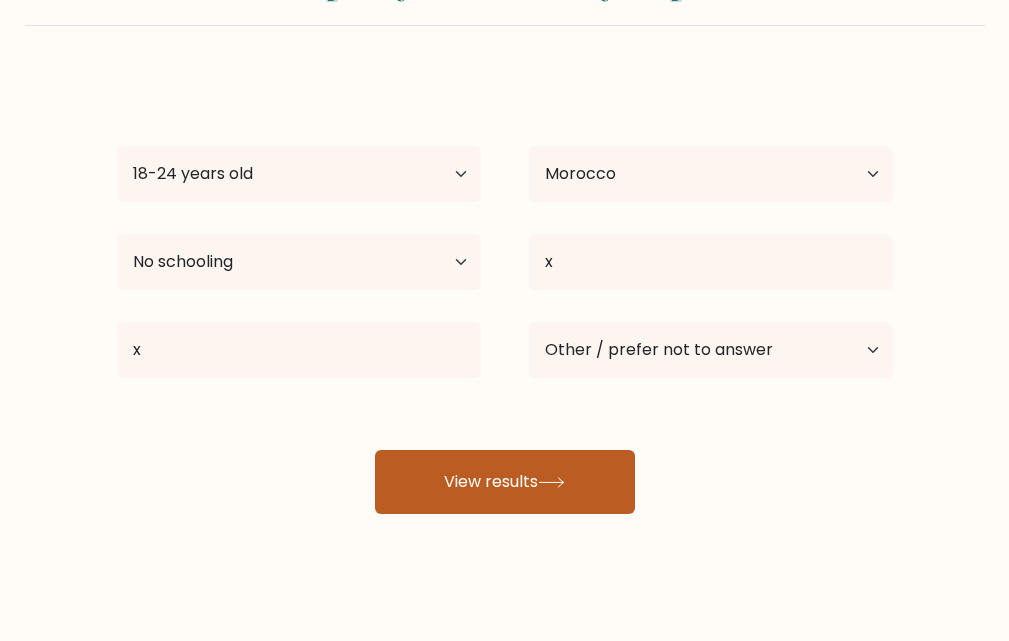 click on "View results" at bounding box center (505, 482) 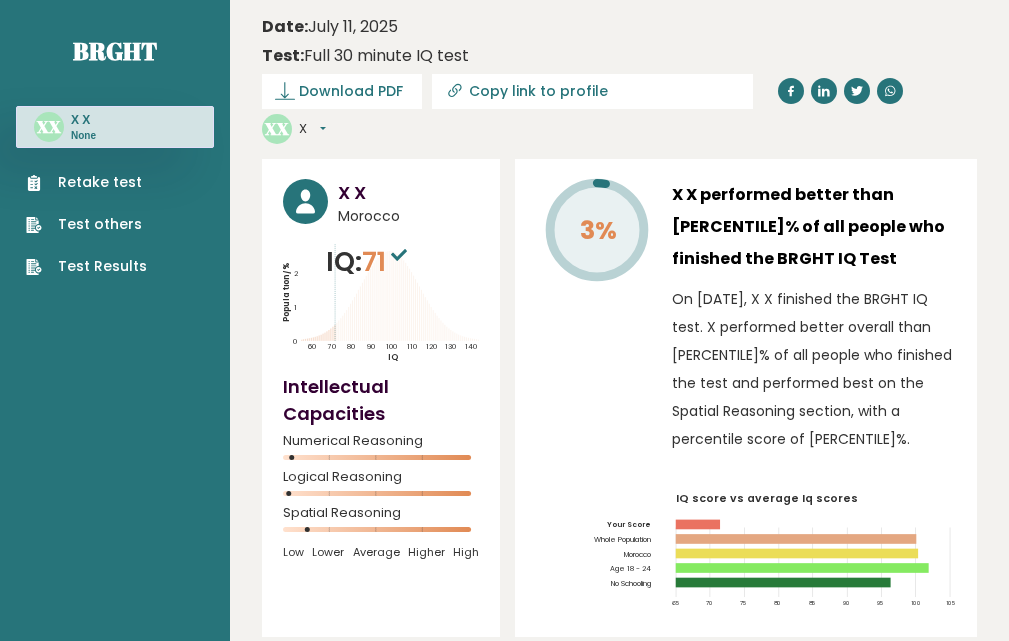 scroll, scrollTop: 100, scrollLeft: 0, axis: vertical 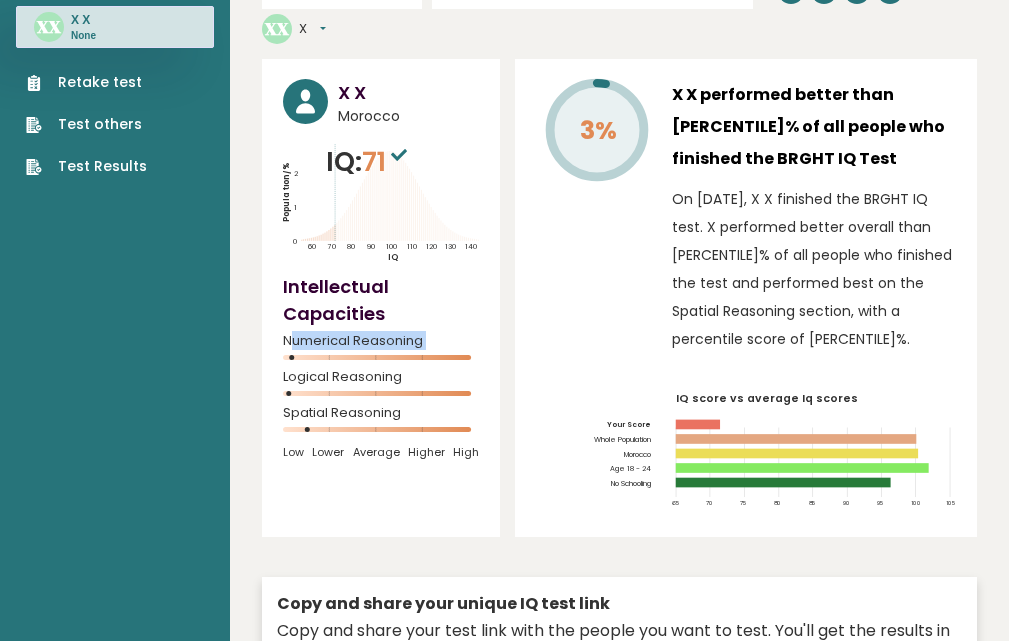 drag, startPoint x: 290, startPoint y: 338, endPoint x: 443, endPoint y: 355, distance: 153.94154 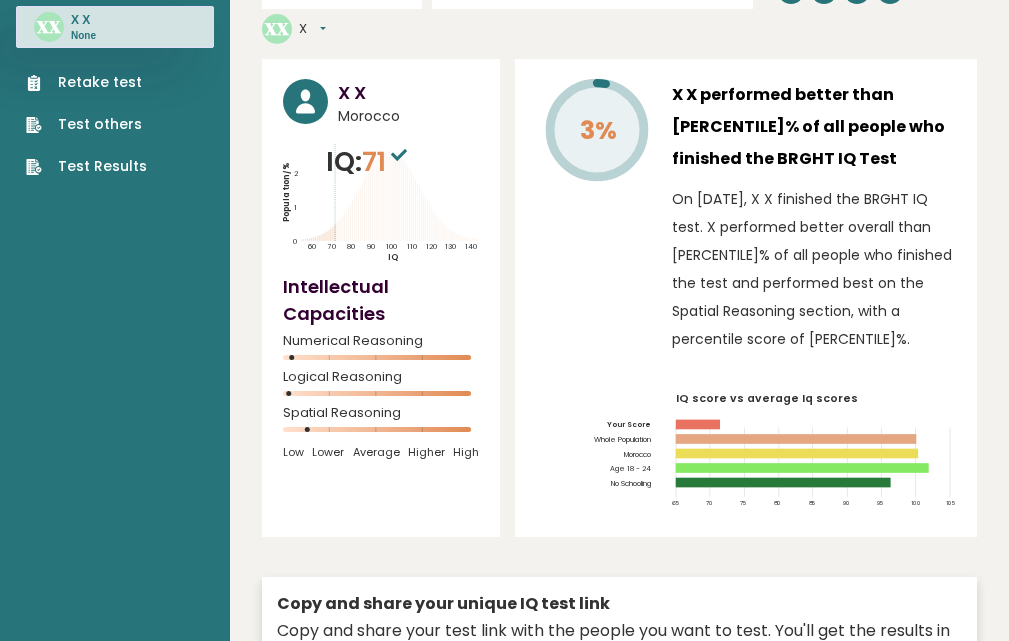 click on "Logical Reasoning" at bounding box center [381, 377] 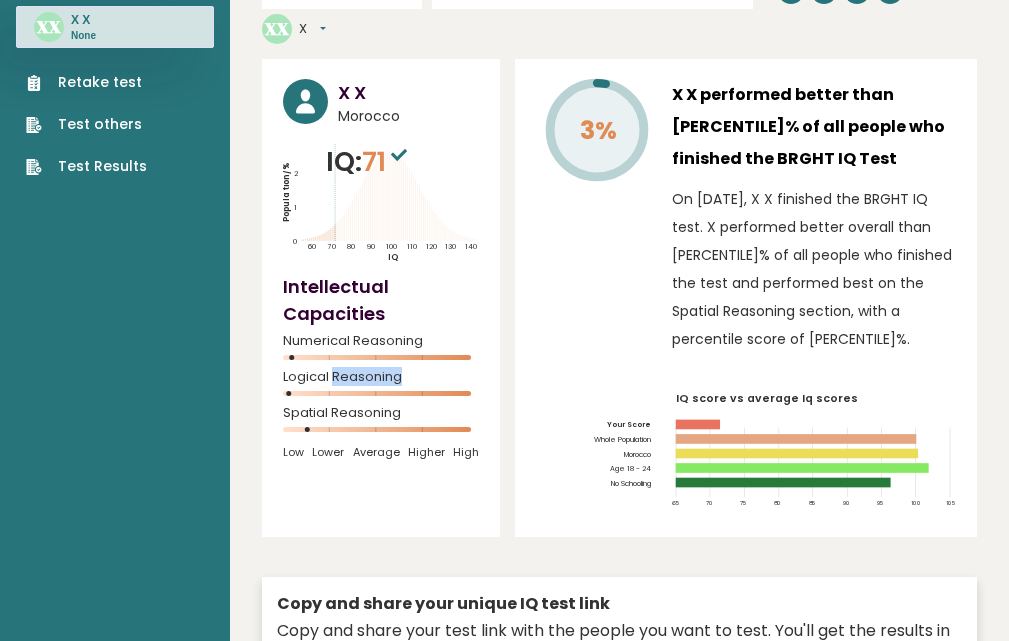 click on "Logical Reasoning" at bounding box center (381, 377) 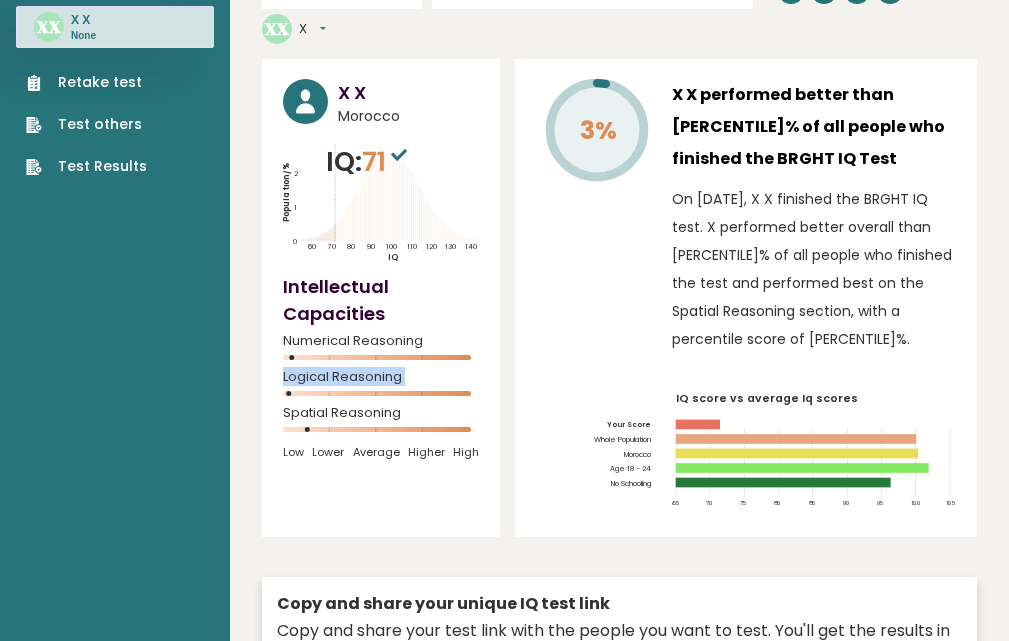 click on "Logical Reasoning" at bounding box center (381, 377) 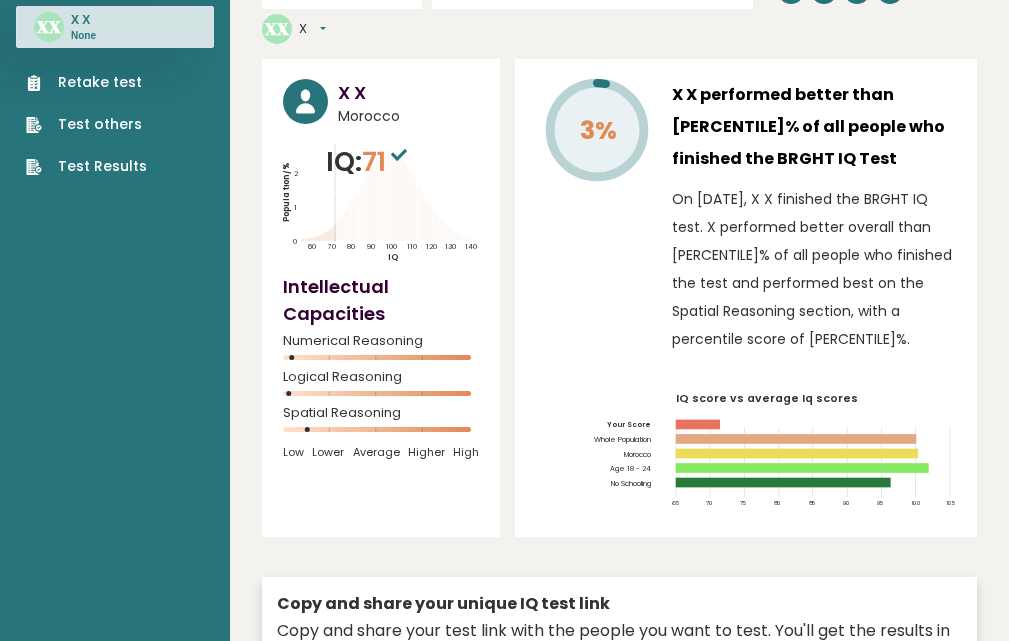 click on "Spatial Reasoning" at bounding box center (381, 413) 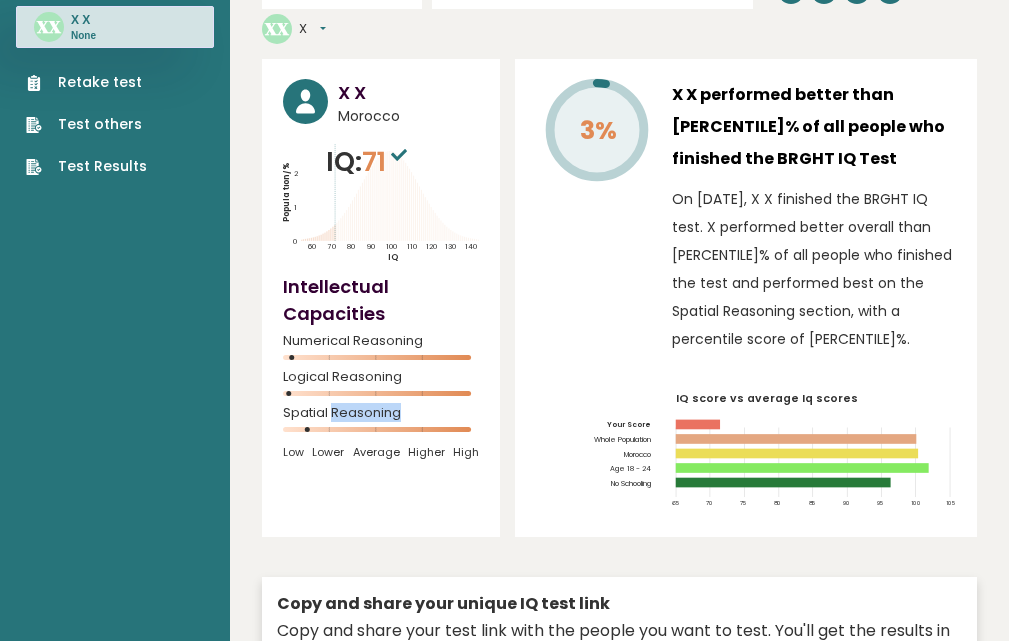 click on "Spatial Reasoning" at bounding box center (381, 413) 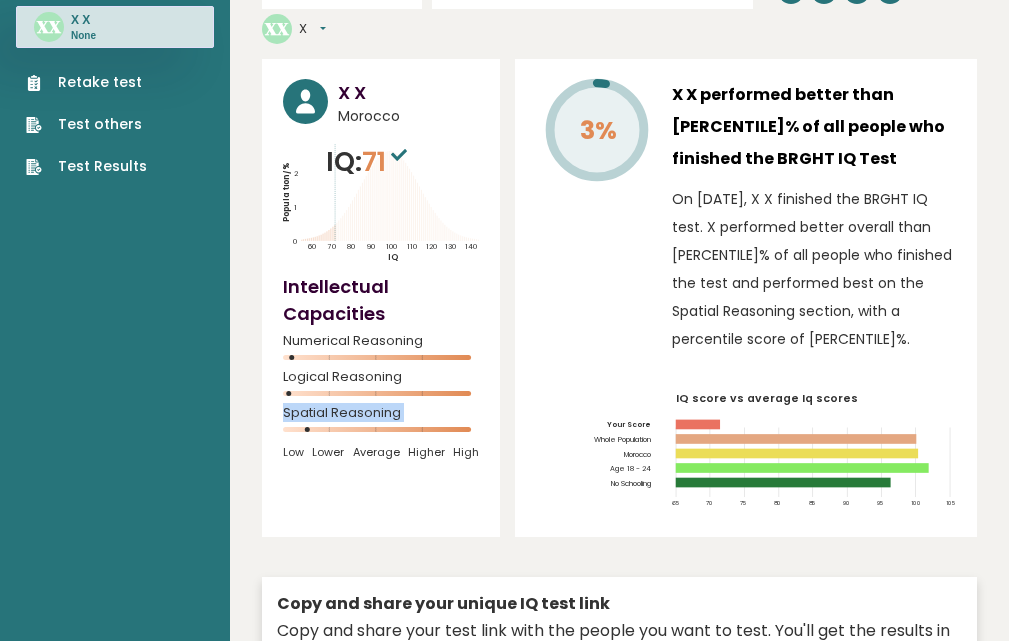 click on "Spatial Reasoning" at bounding box center (381, 413) 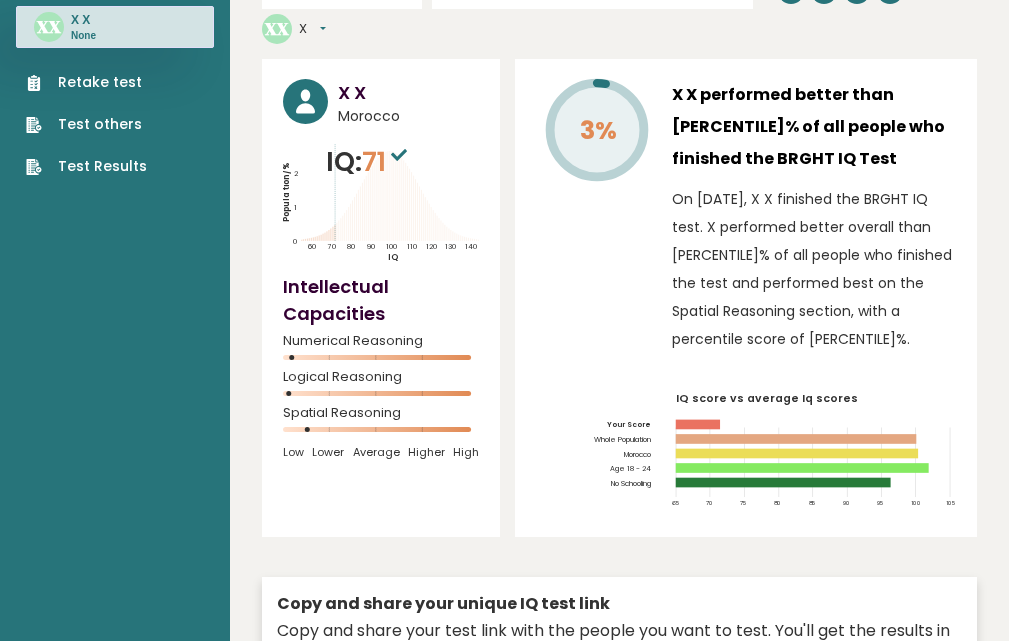 click 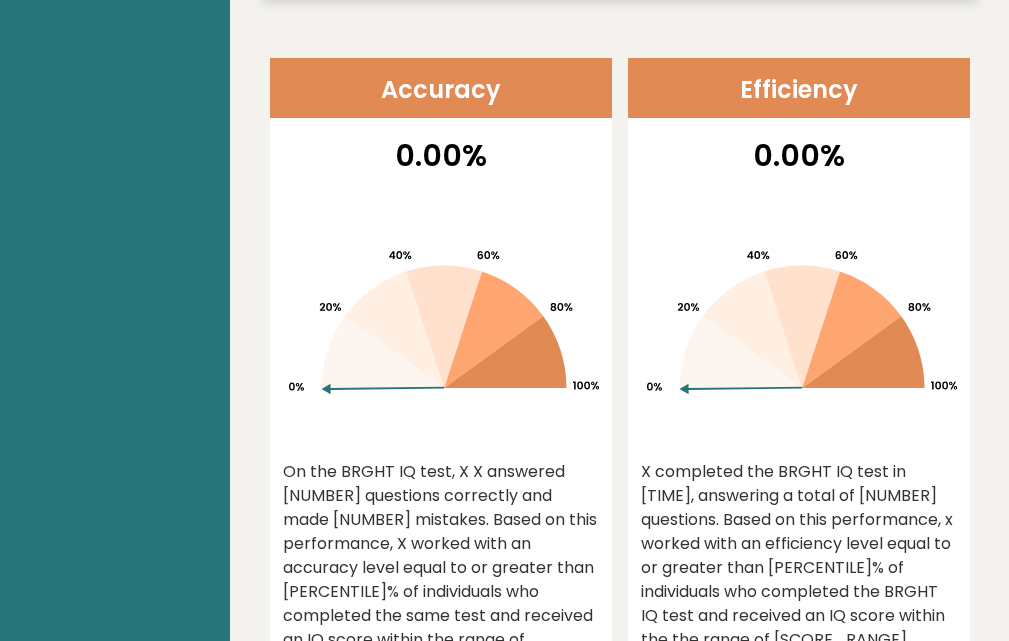 scroll, scrollTop: 300, scrollLeft: 0, axis: vertical 